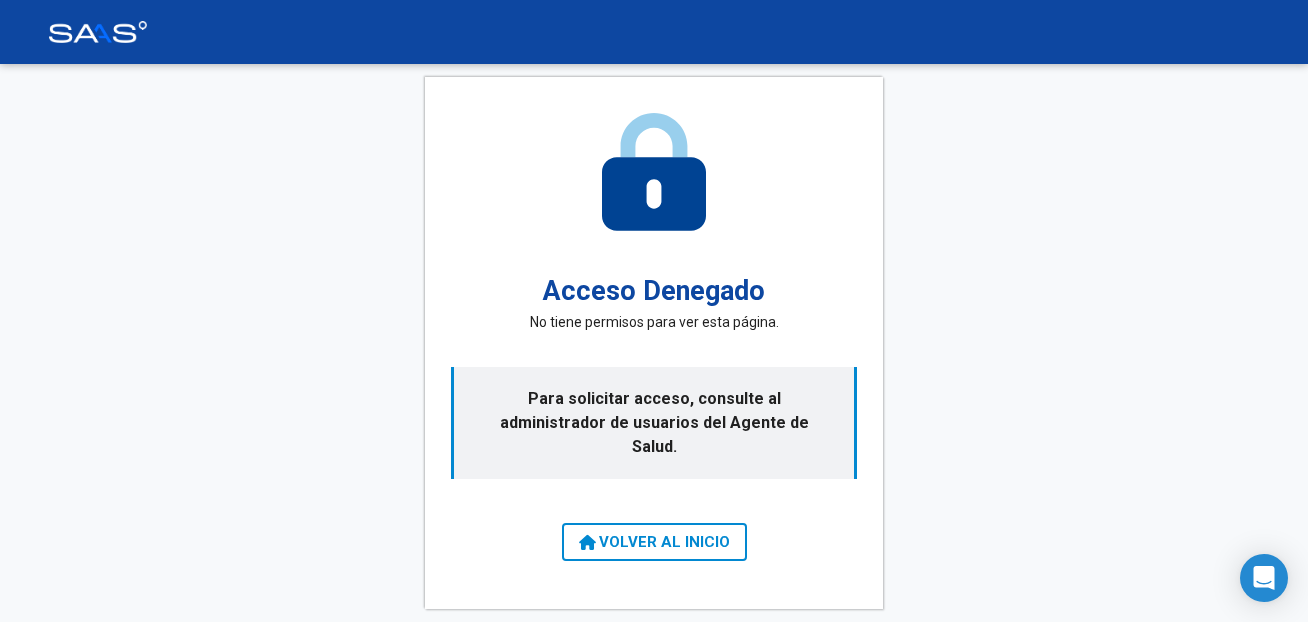 scroll, scrollTop: 0, scrollLeft: 0, axis: both 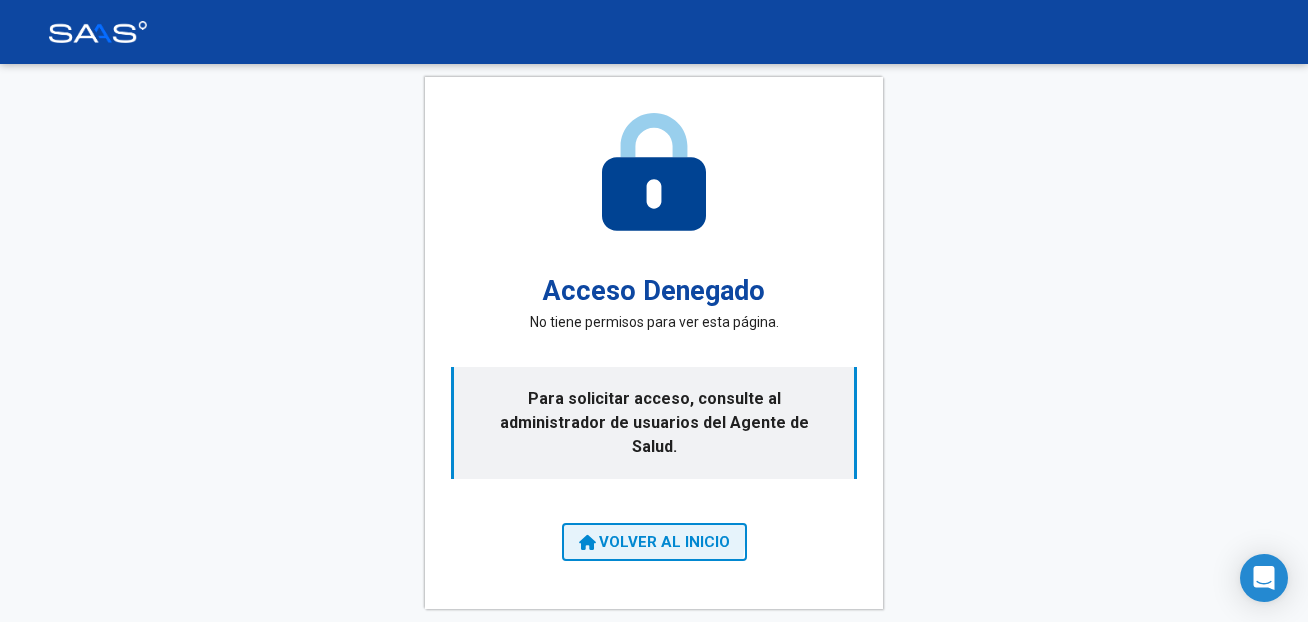 click on "VOLVER AL INICIO" 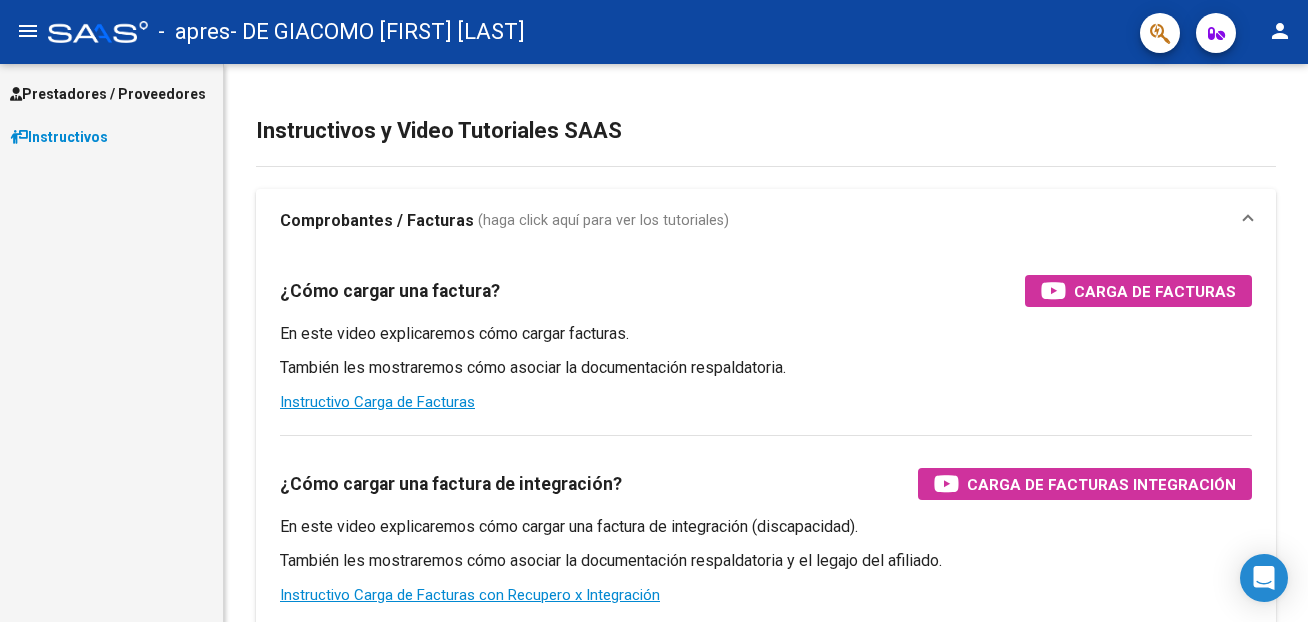 click on "Instructivos" at bounding box center (59, 137) 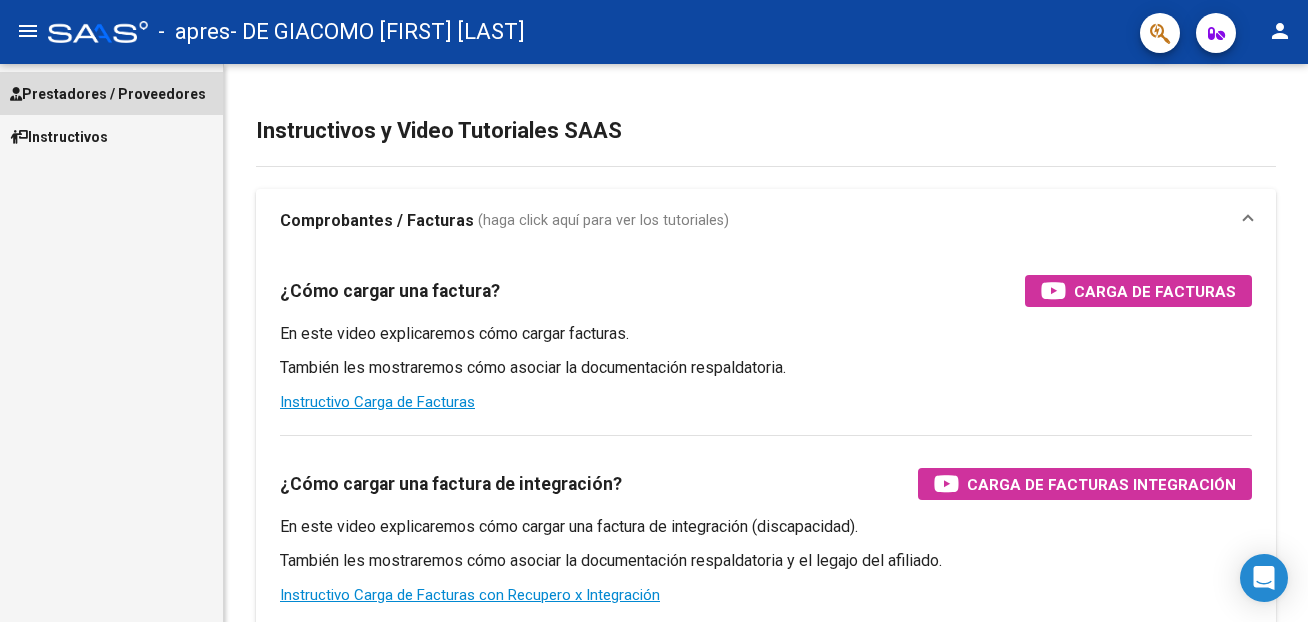 click on "Prestadores / Proveedores" at bounding box center (108, 94) 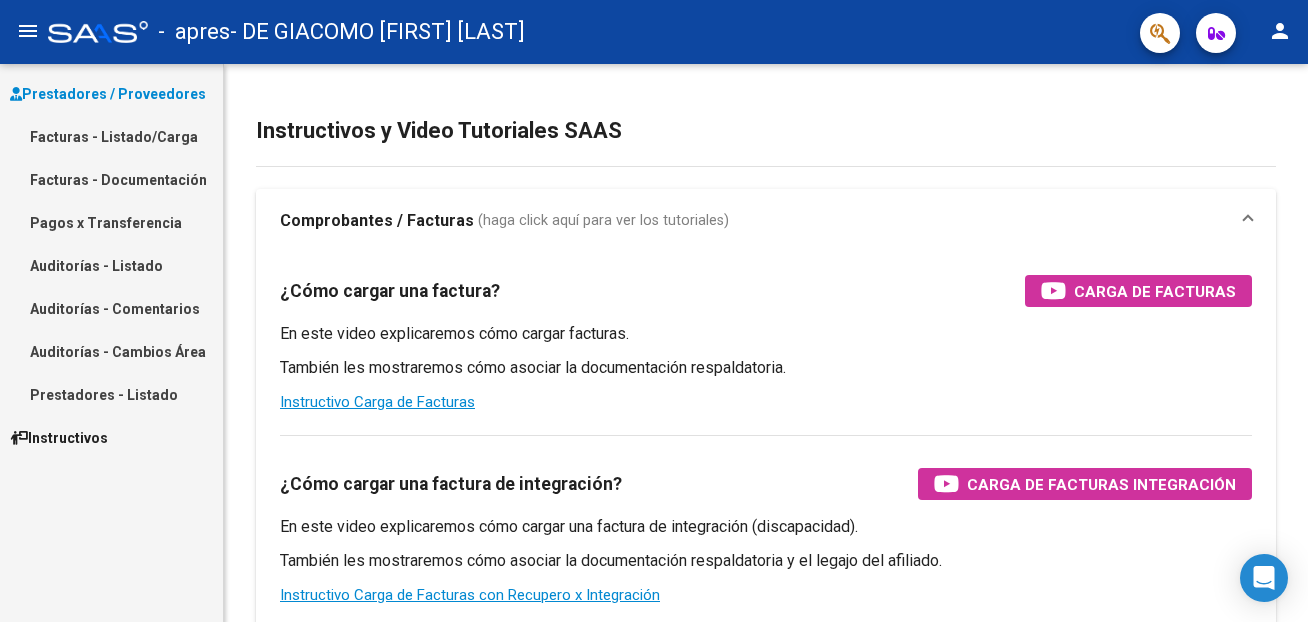 click on "Facturas - Listado/Carga" at bounding box center [111, 136] 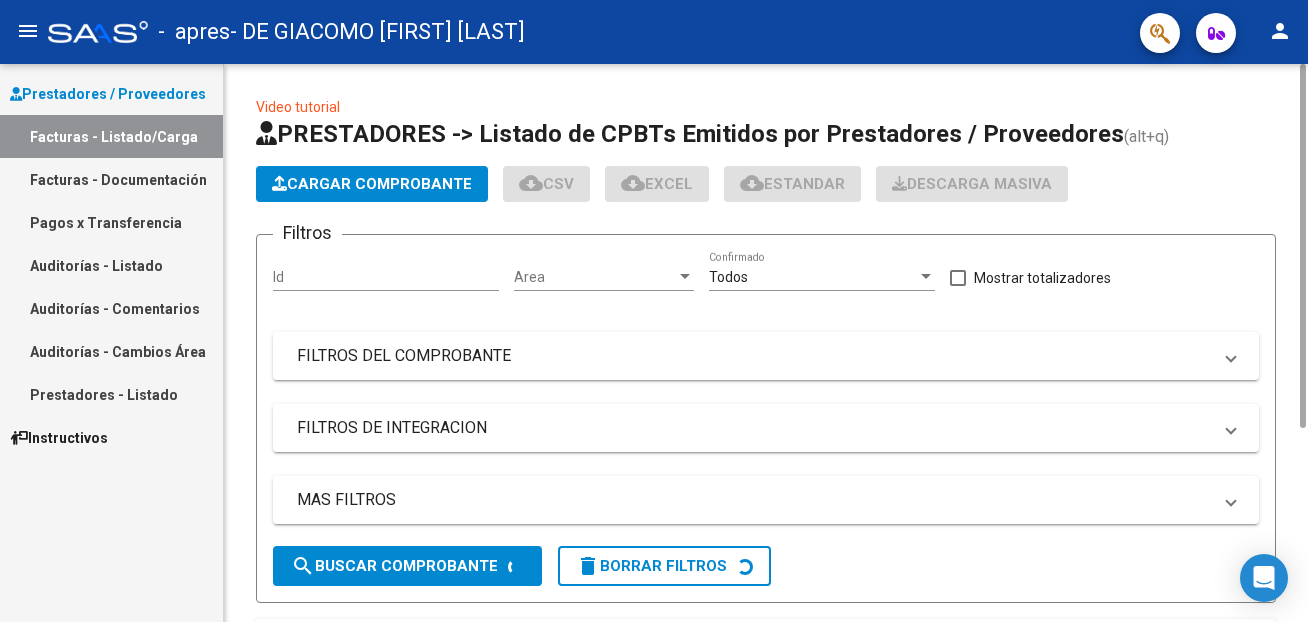 click on "Cargar Comprobante" 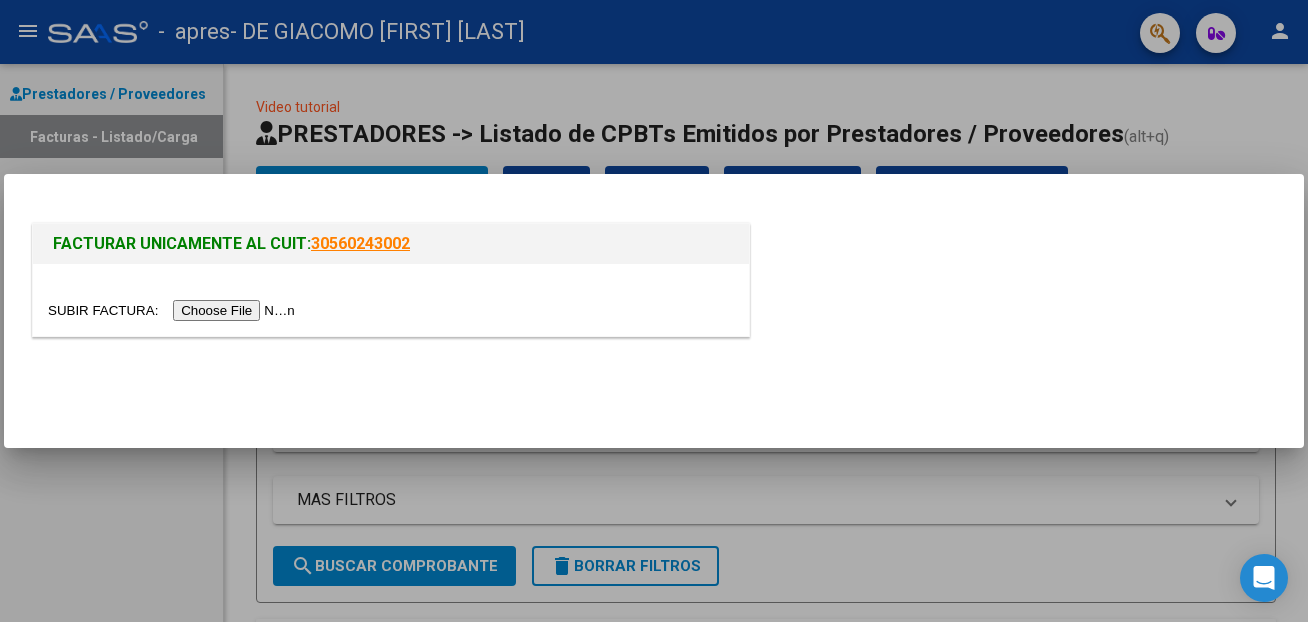 click at bounding box center [174, 310] 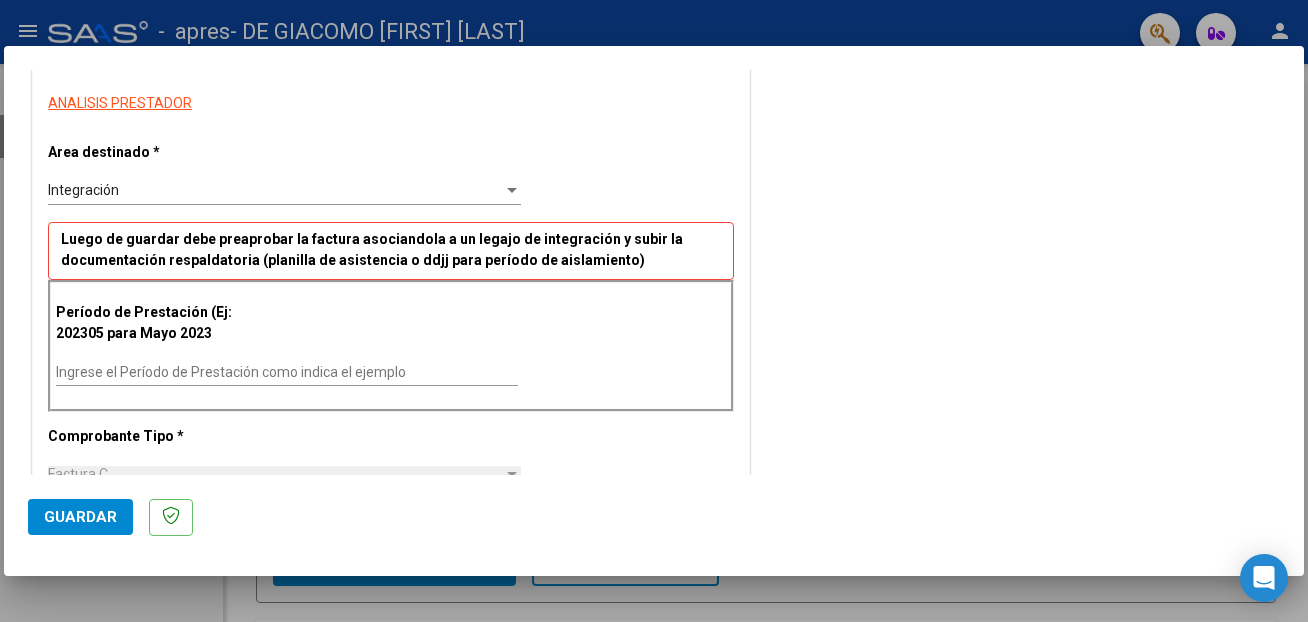scroll, scrollTop: 408, scrollLeft: 0, axis: vertical 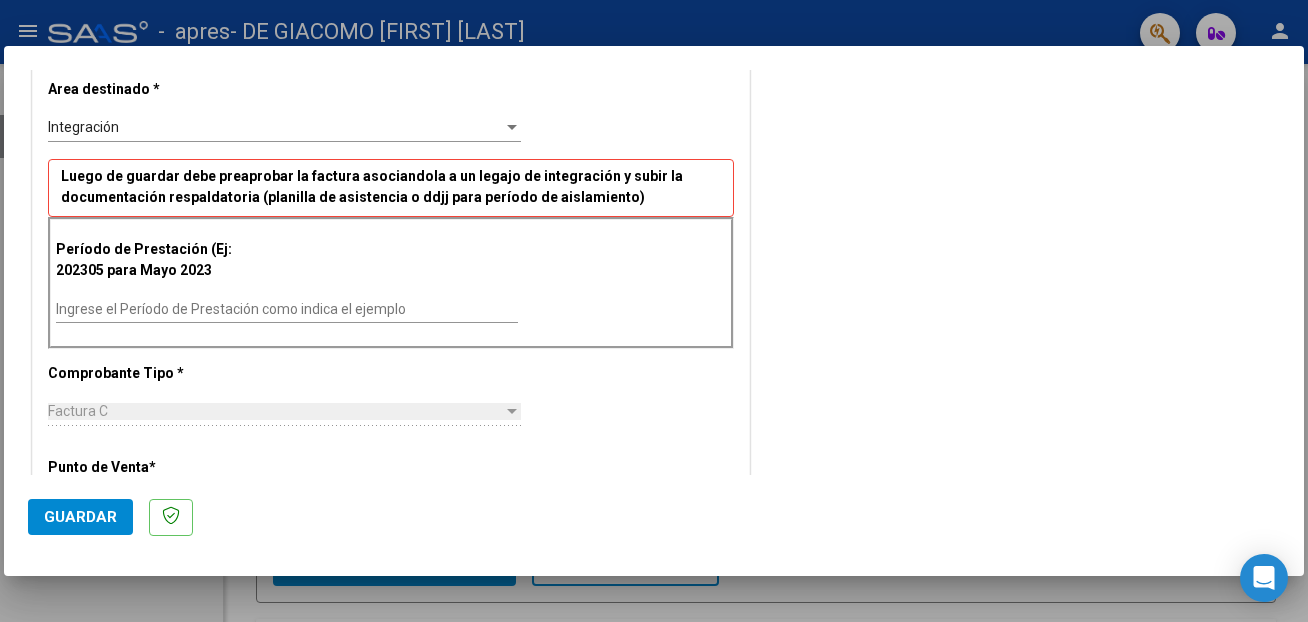 click on "Ingrese el Período de Prestación como indica el ejemplo" at bounding box center (287, 309) 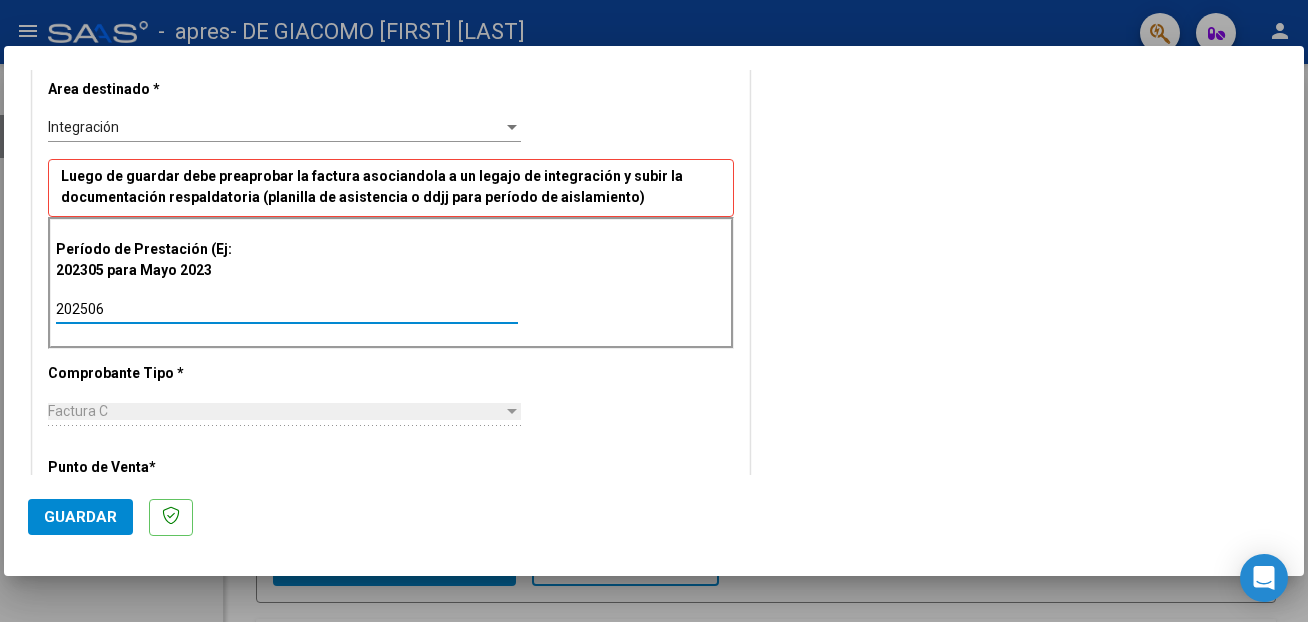 type on "202506" 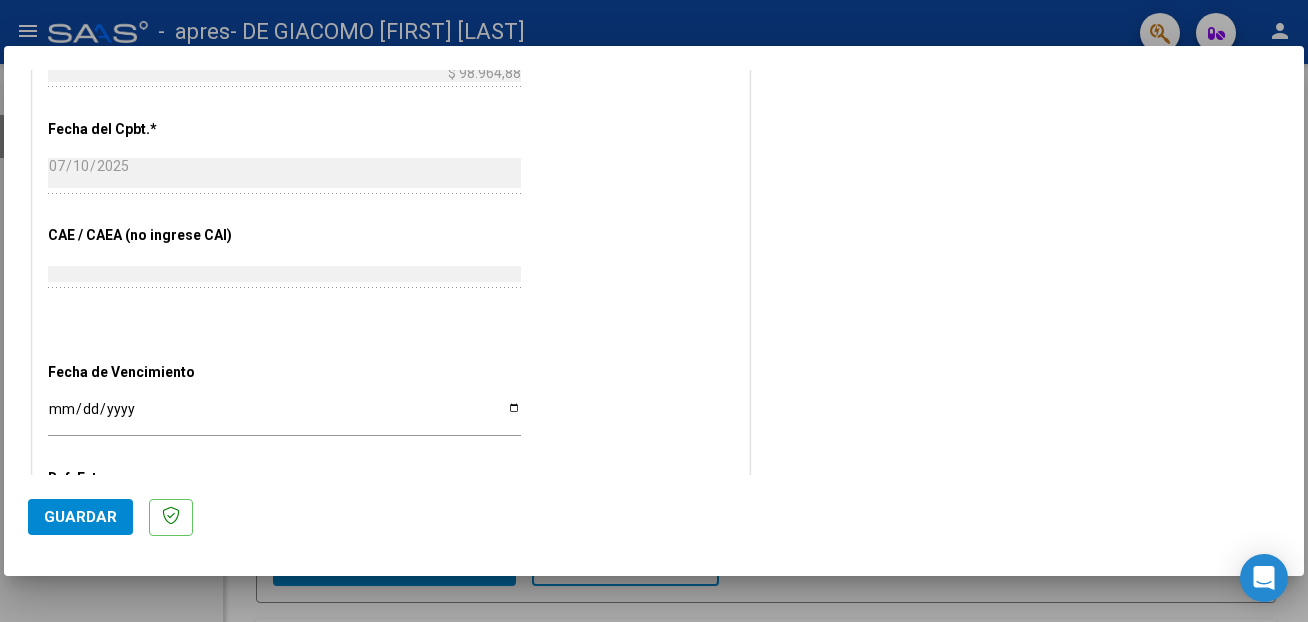 scroll, scrollTop: 1122, scrollLeft: 0, axis: vertical 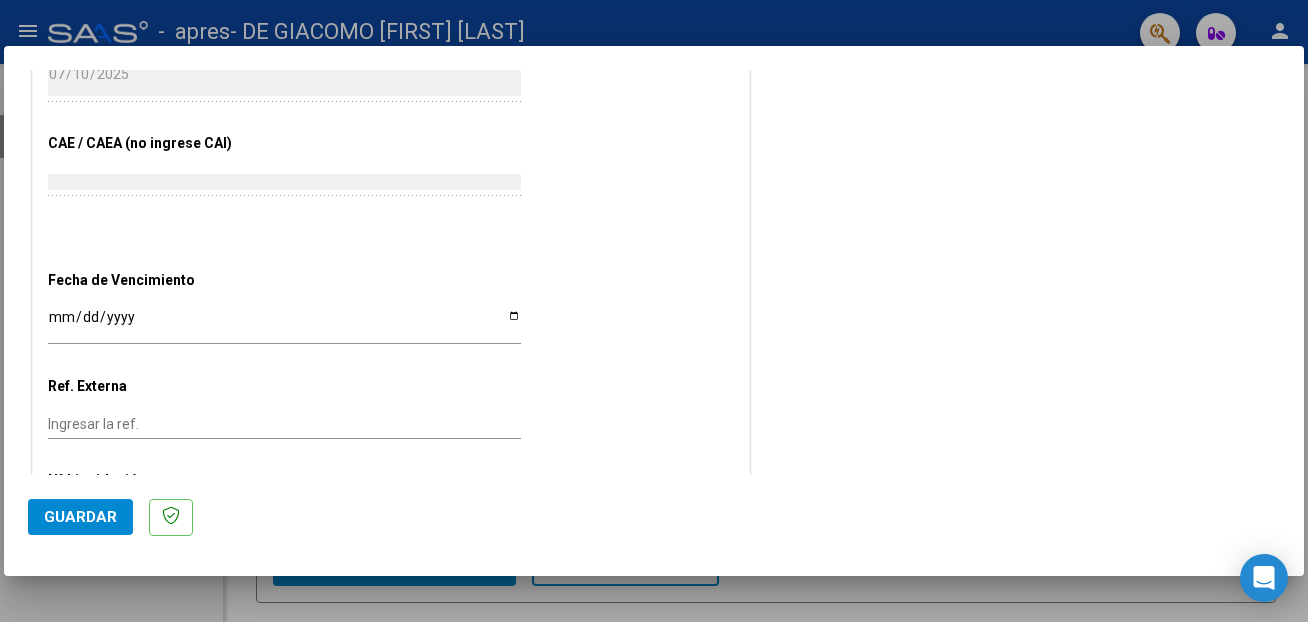 click on "Ingresar la fecha" 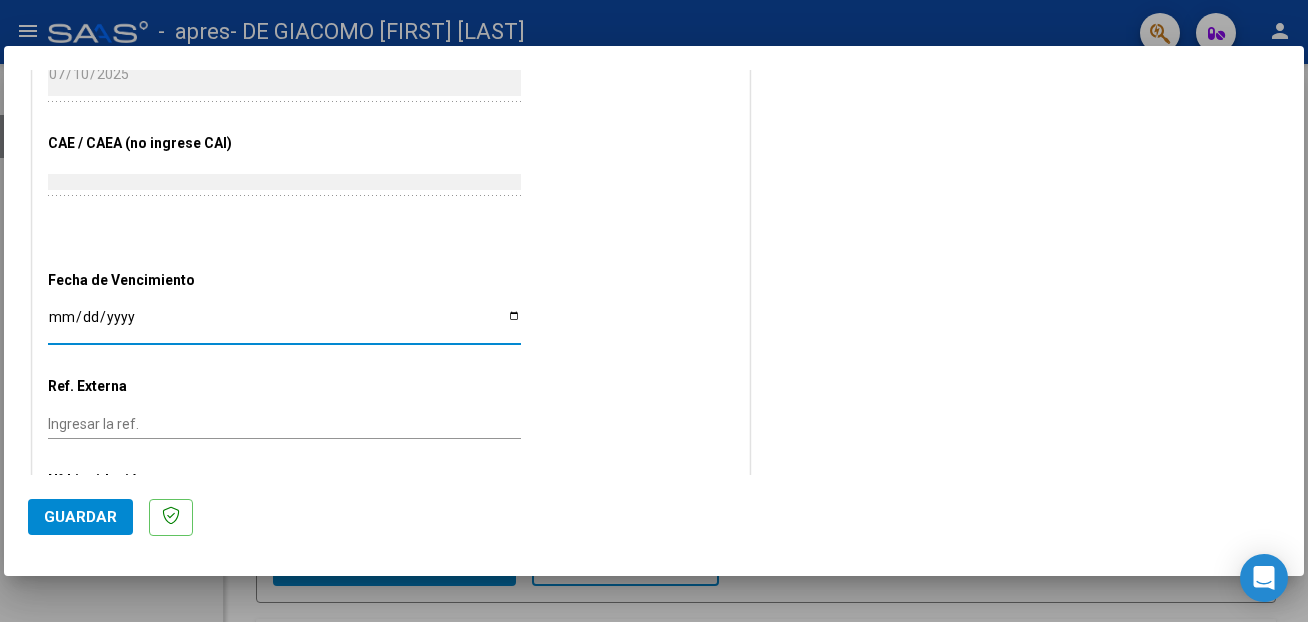 click on "Ingresar la fecha" at bounding box center (284, 324) 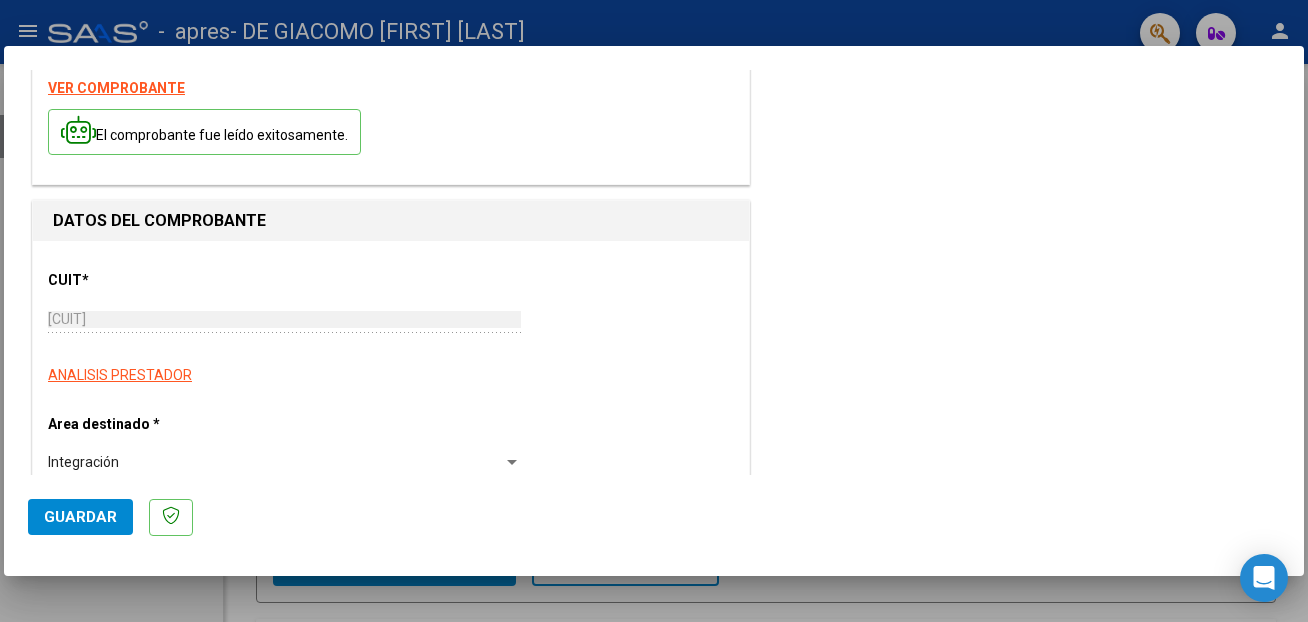 scroll, scrollTop: 0, scrollLeft: 0, axis: both 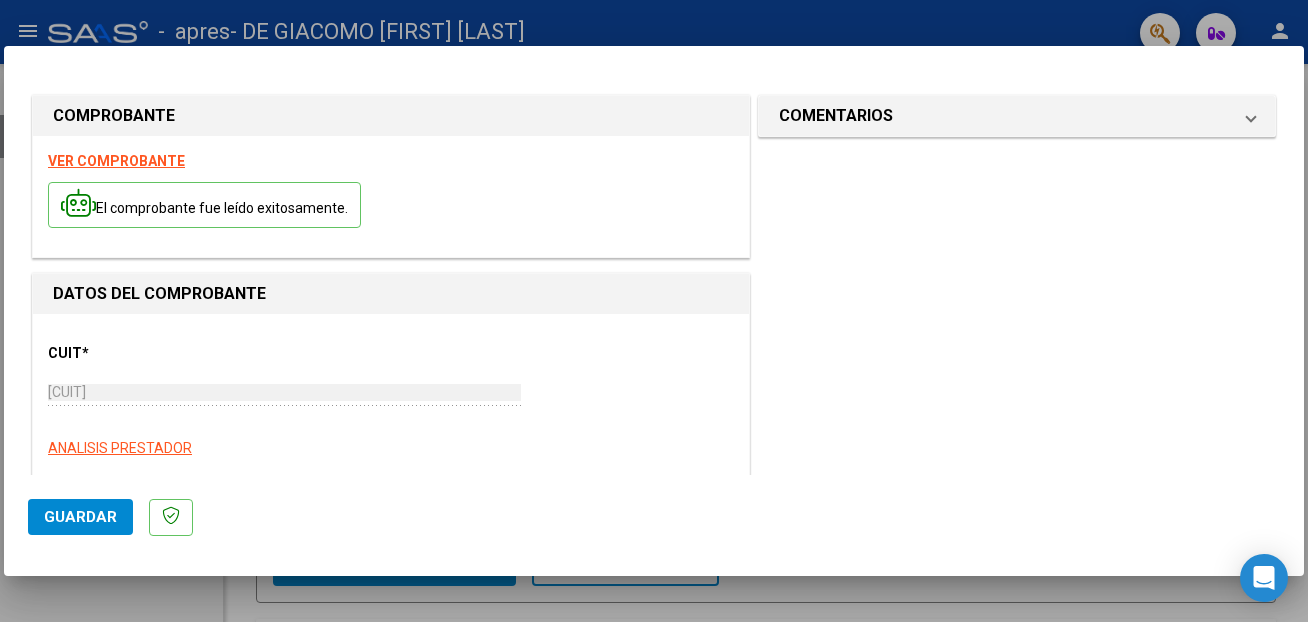 click on "Guardar" 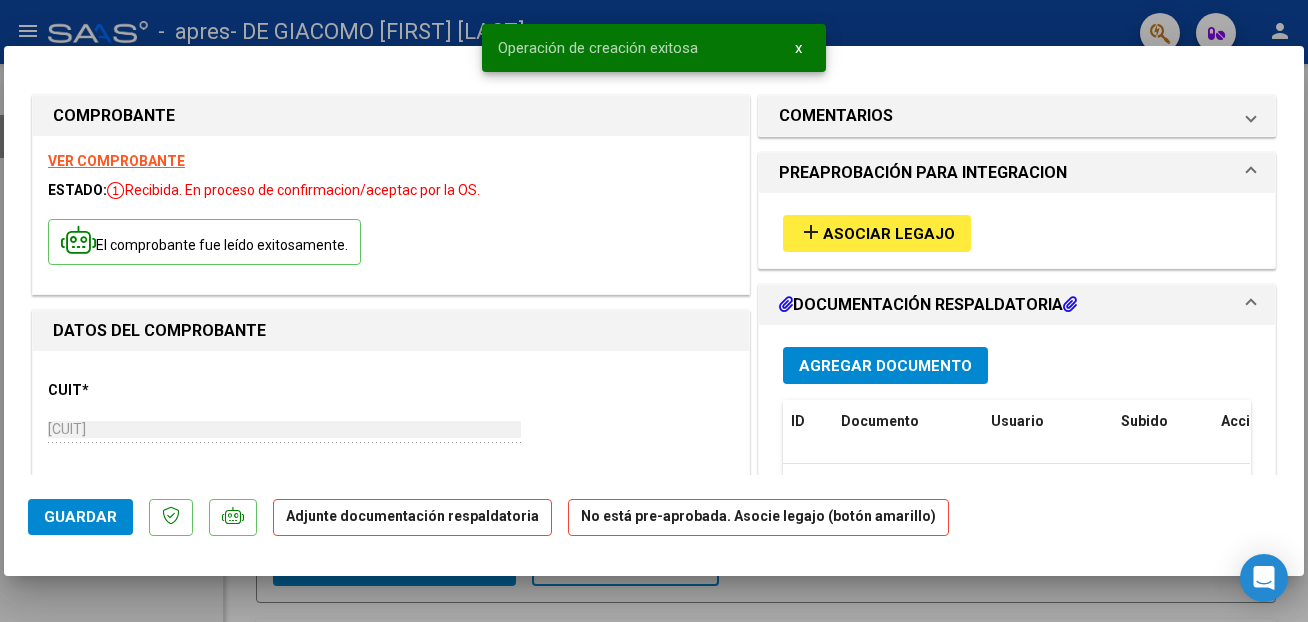 click on "Agregar Documento" at bounding box center [885, 366] 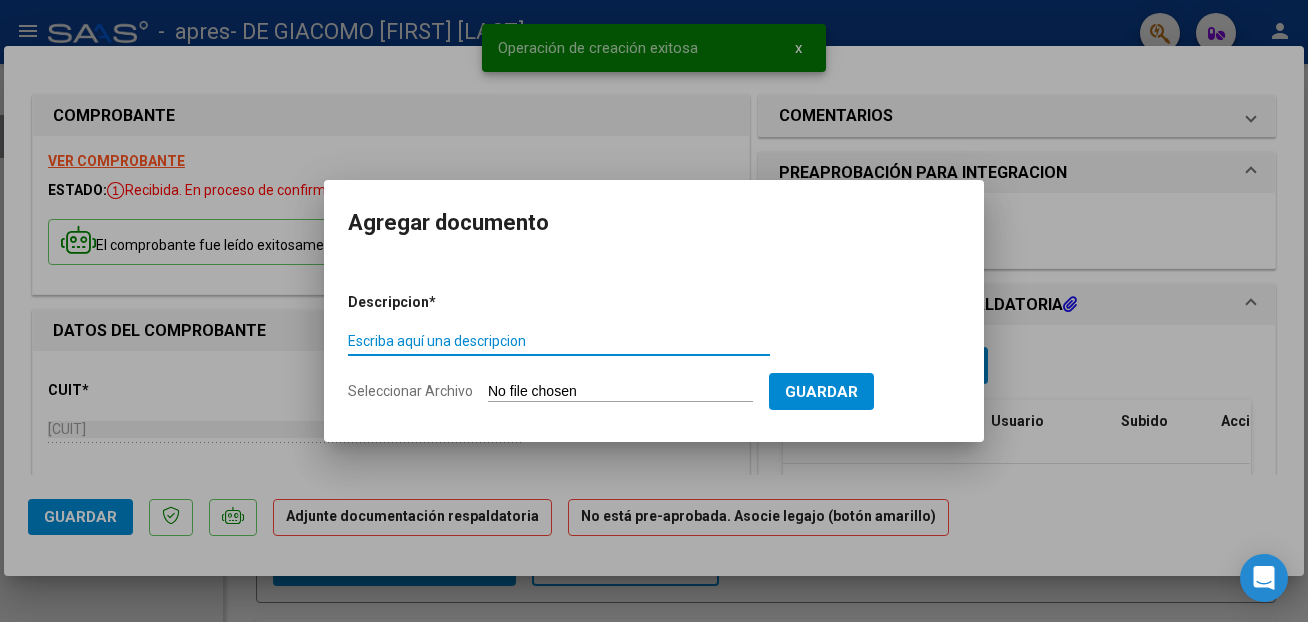 click on "Seleccionar Archivo" at bounding box center [620, 392] 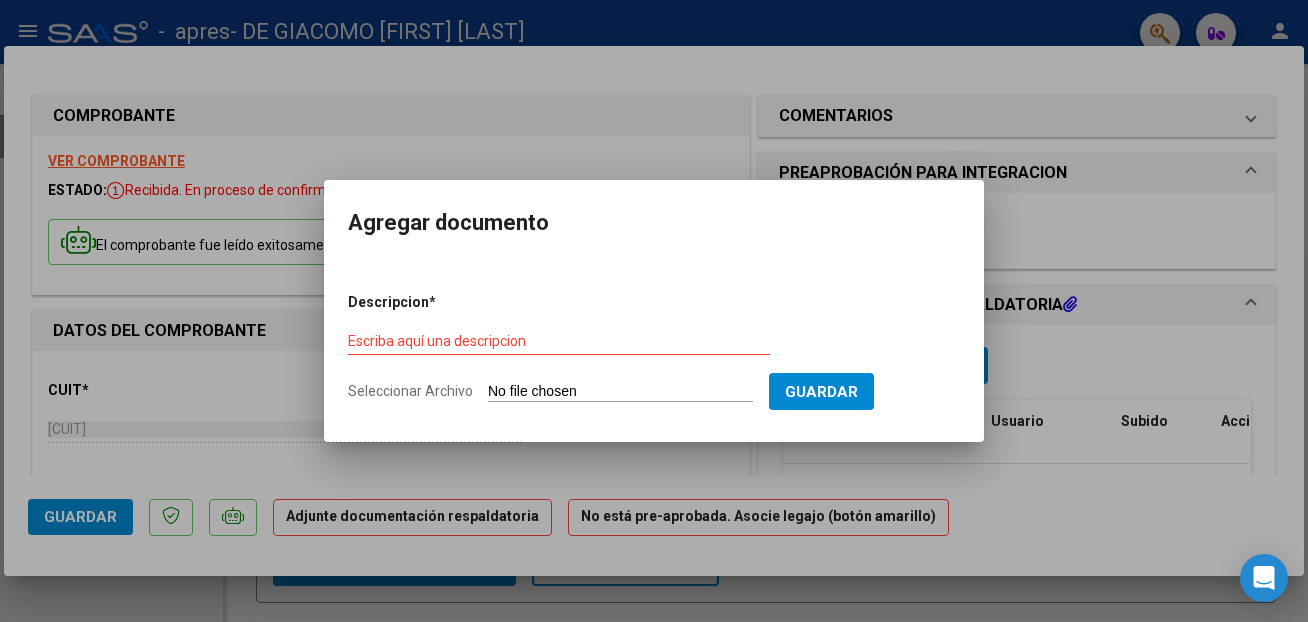 type on "C:\fakepath\informe semestral.pdf" 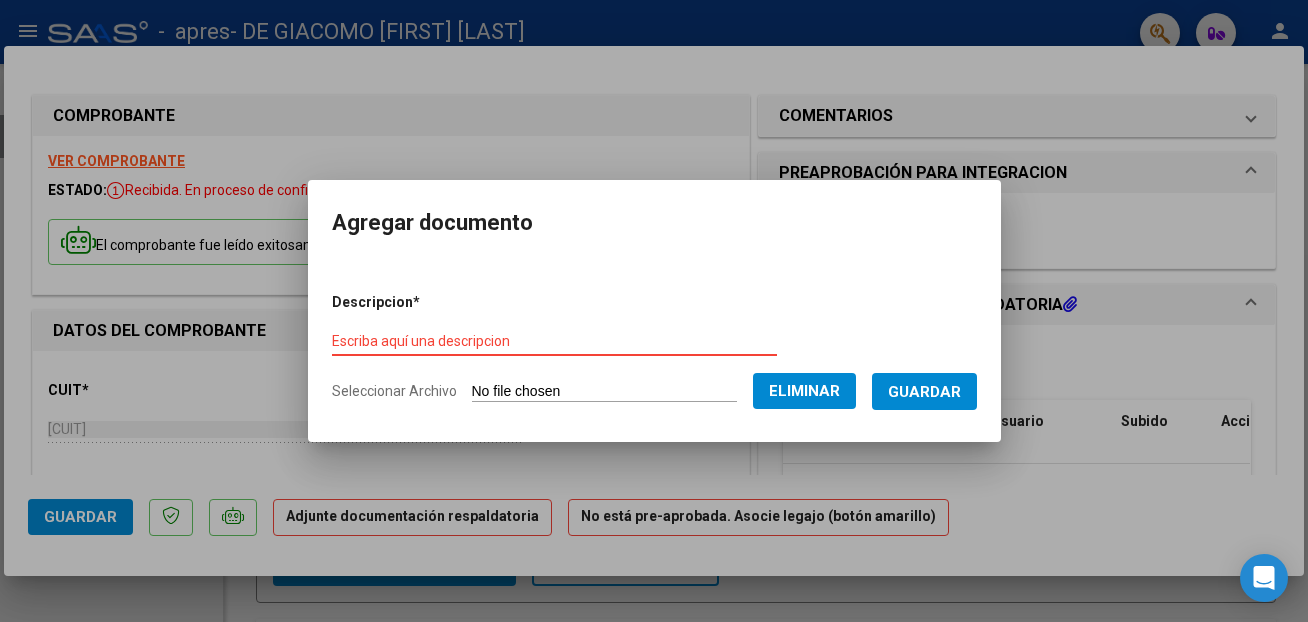 click on "Escriba aquí una descripcion" at bounding box center (554, 341) 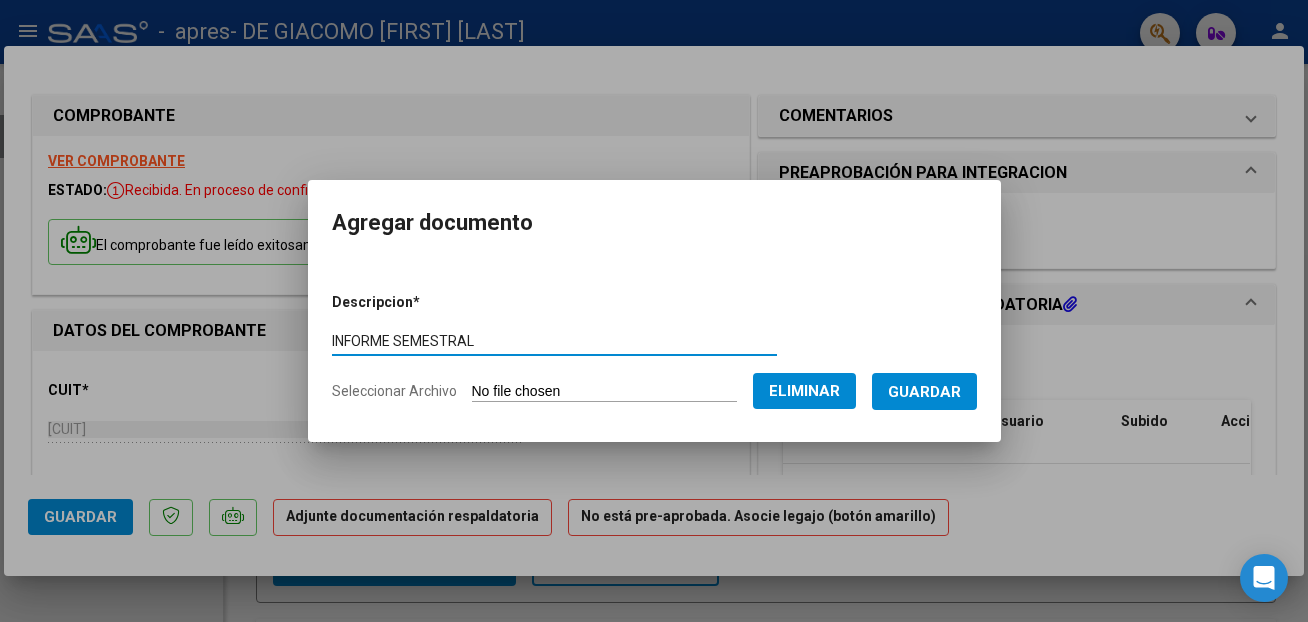 type on "INFORME SEMESTRAL" 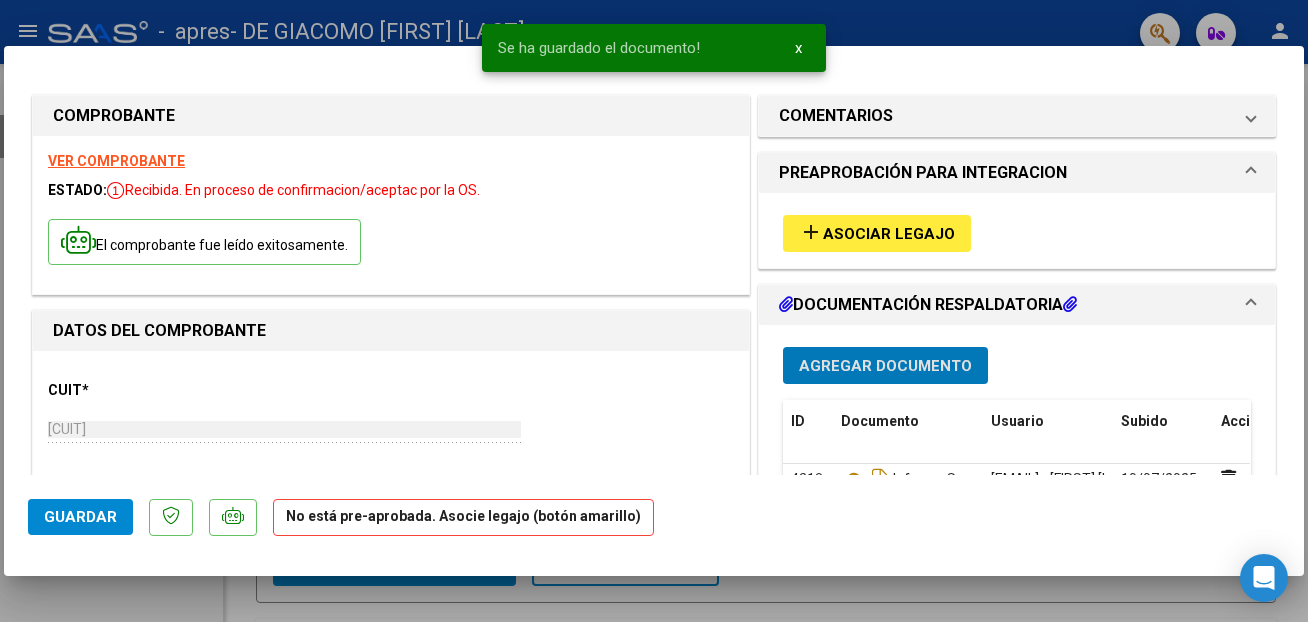 click on "Agregar Documento" at bounding box center [885, 366] 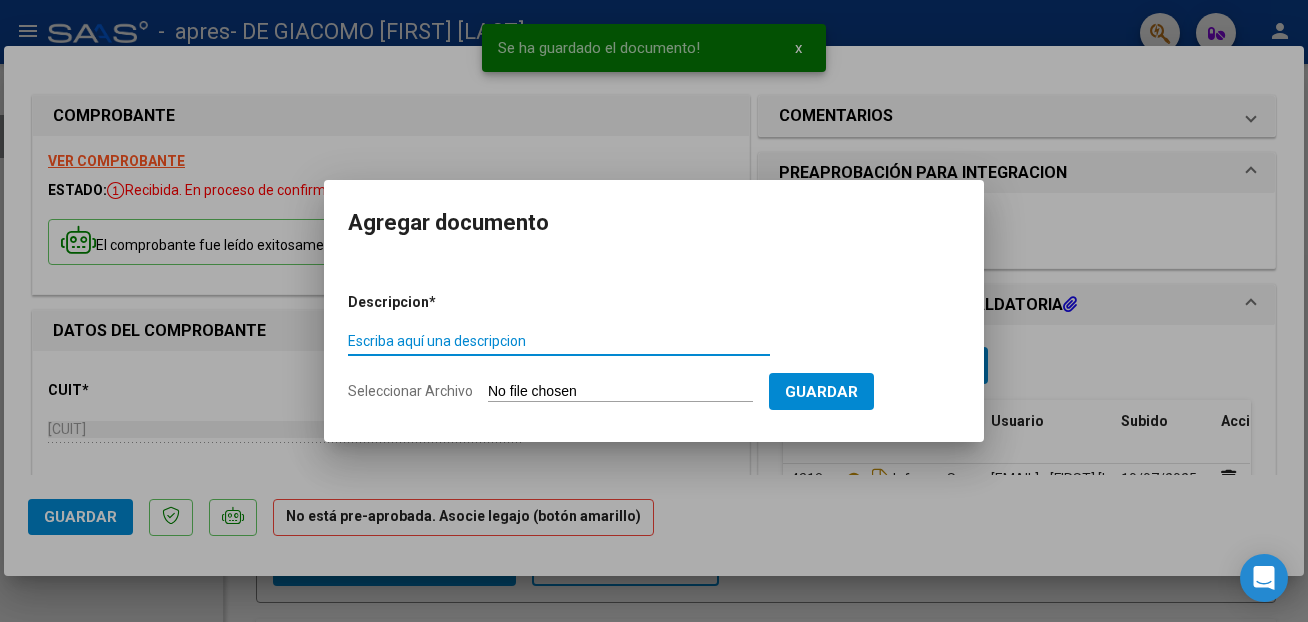 click on "Seleccionar Archivo" at bounding box center [620, 392] 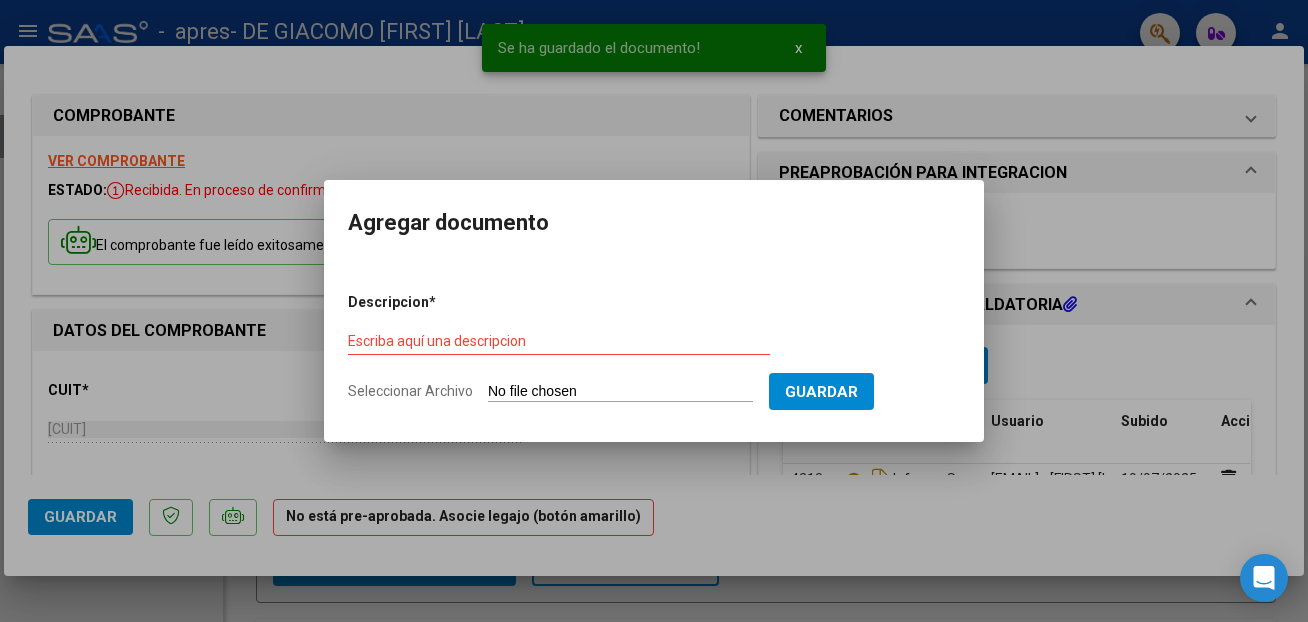 type on "C:\fakepath\planilla asistencia.pdf" 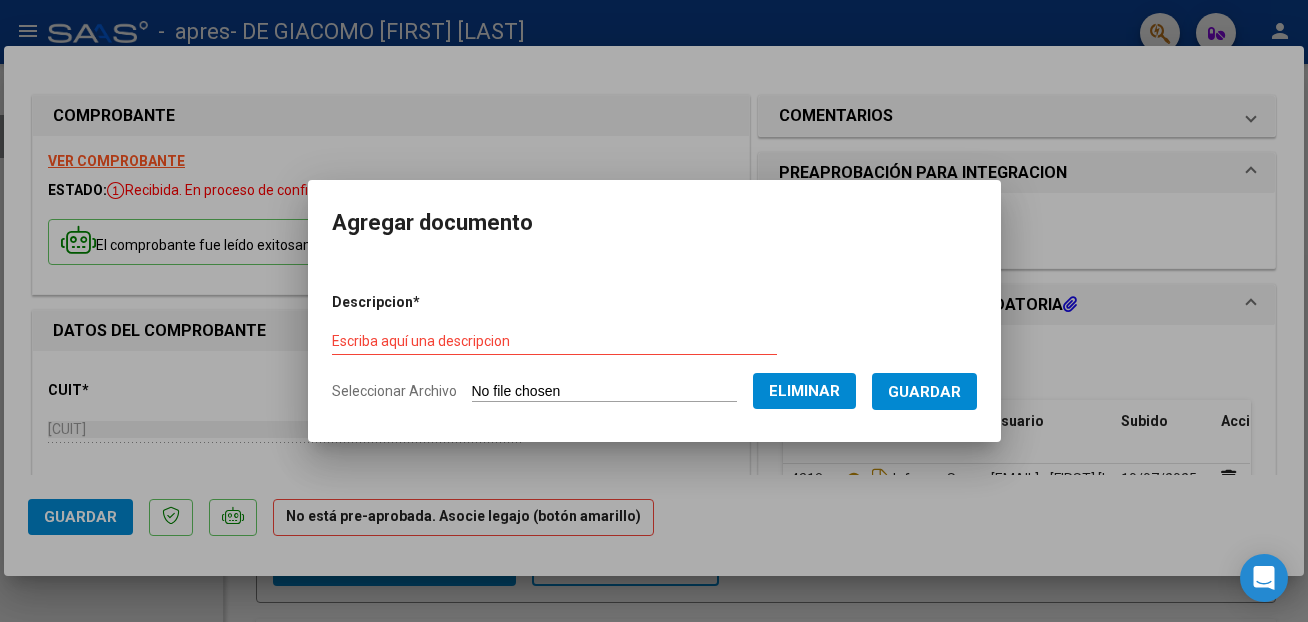 click on "Escriba aquí una descripcion" at bounding box center [554, 341] 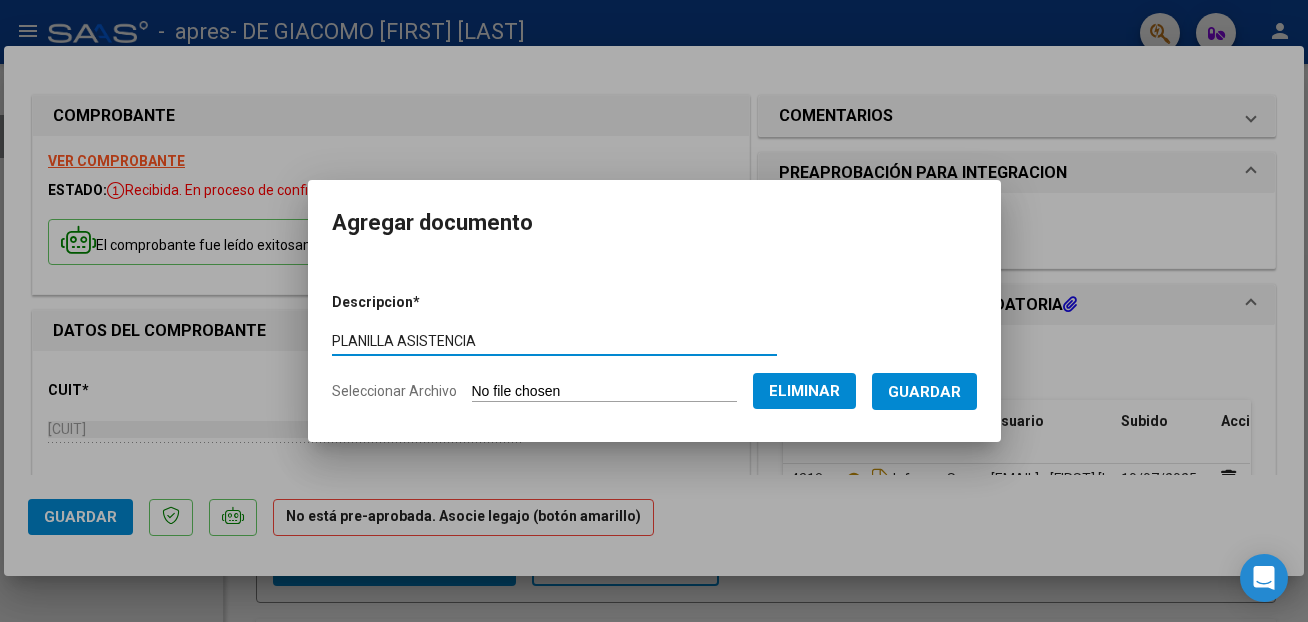 type on "PLANILLA ASISTENCIA" 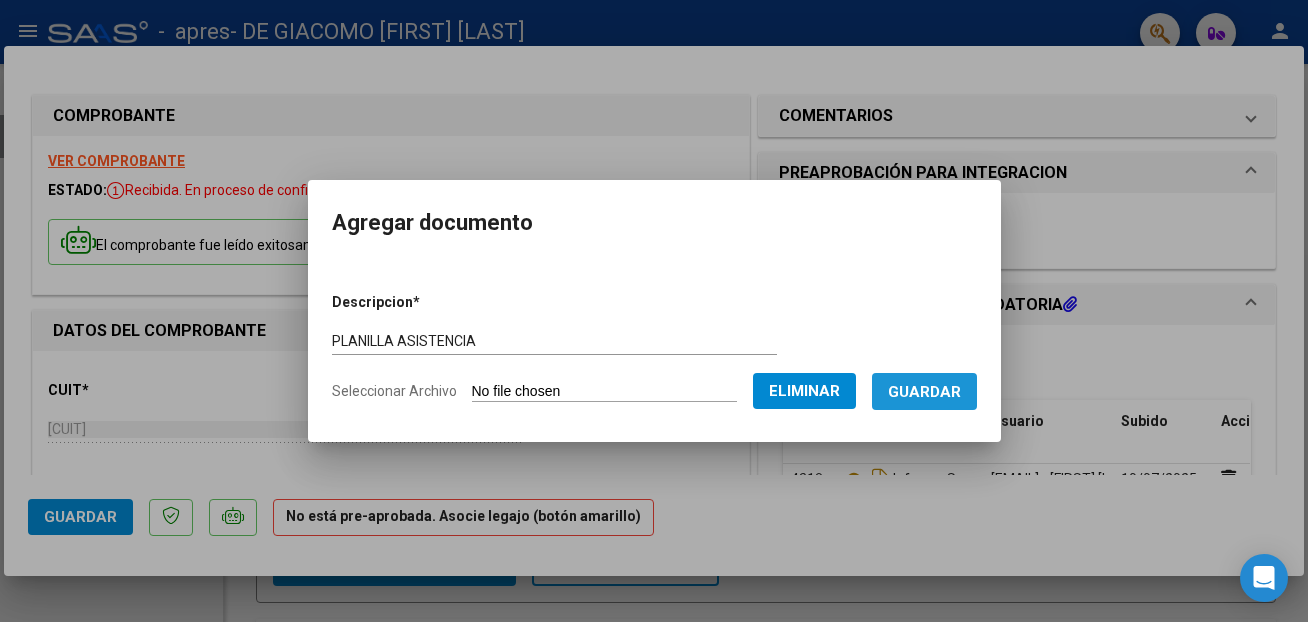 click on "Guardar" at bounding box center (924, 392) 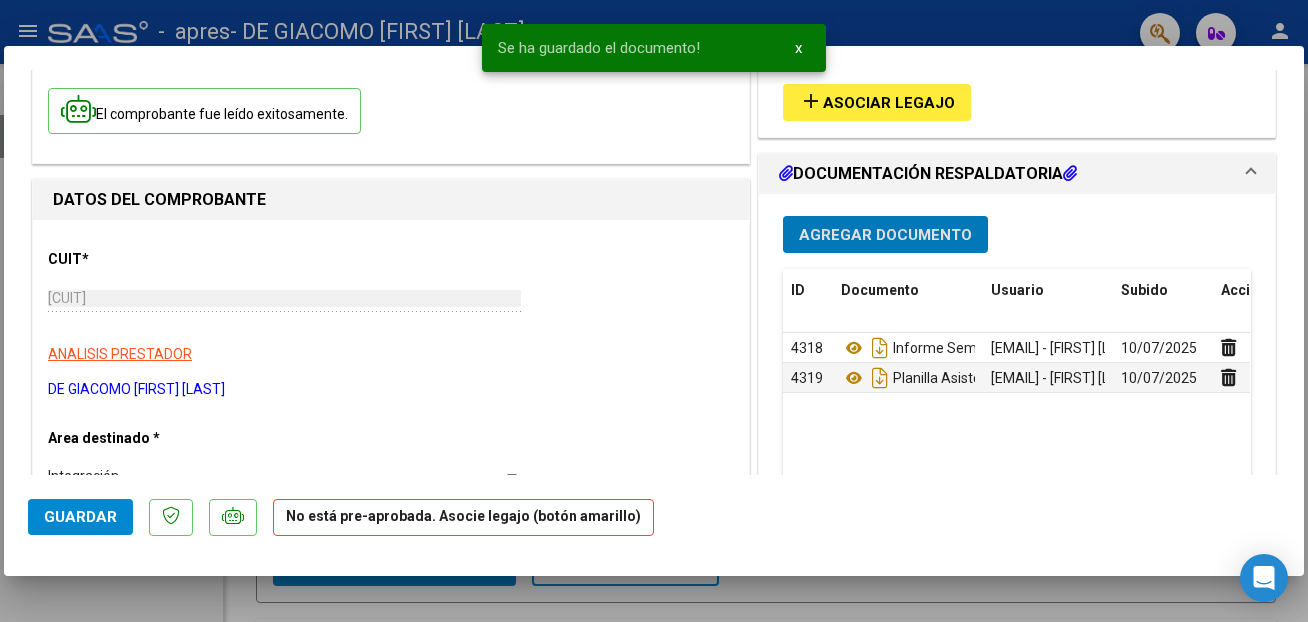 scroll, scrollTop: 0, scrollLeft: 0, axis: both 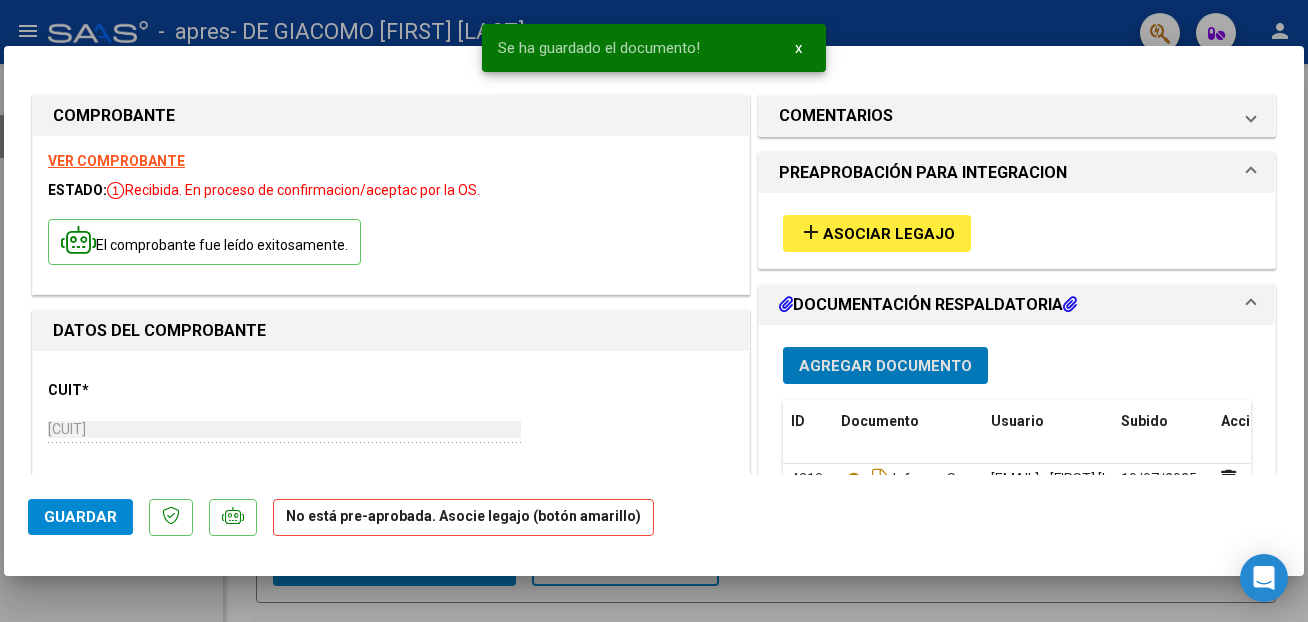 click on "Asociar Legajo" at bounding box center (889, 234) 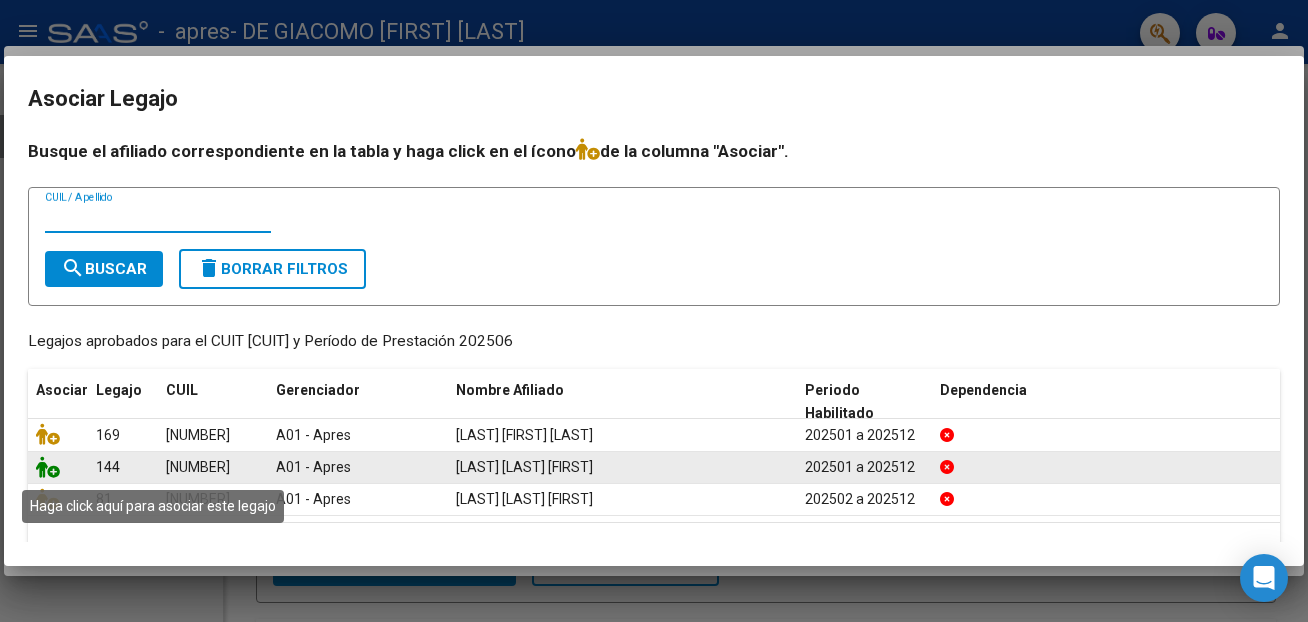 click 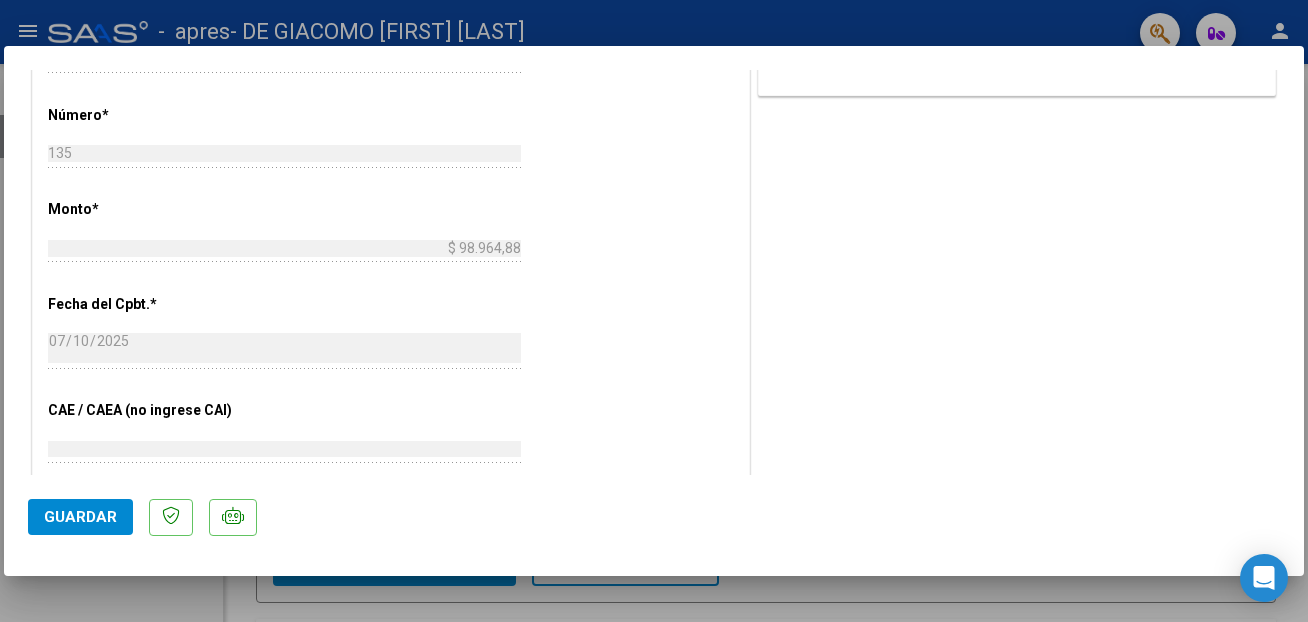 scroll, scrollTop: 816, scrollLeft: 0, axis: vertical 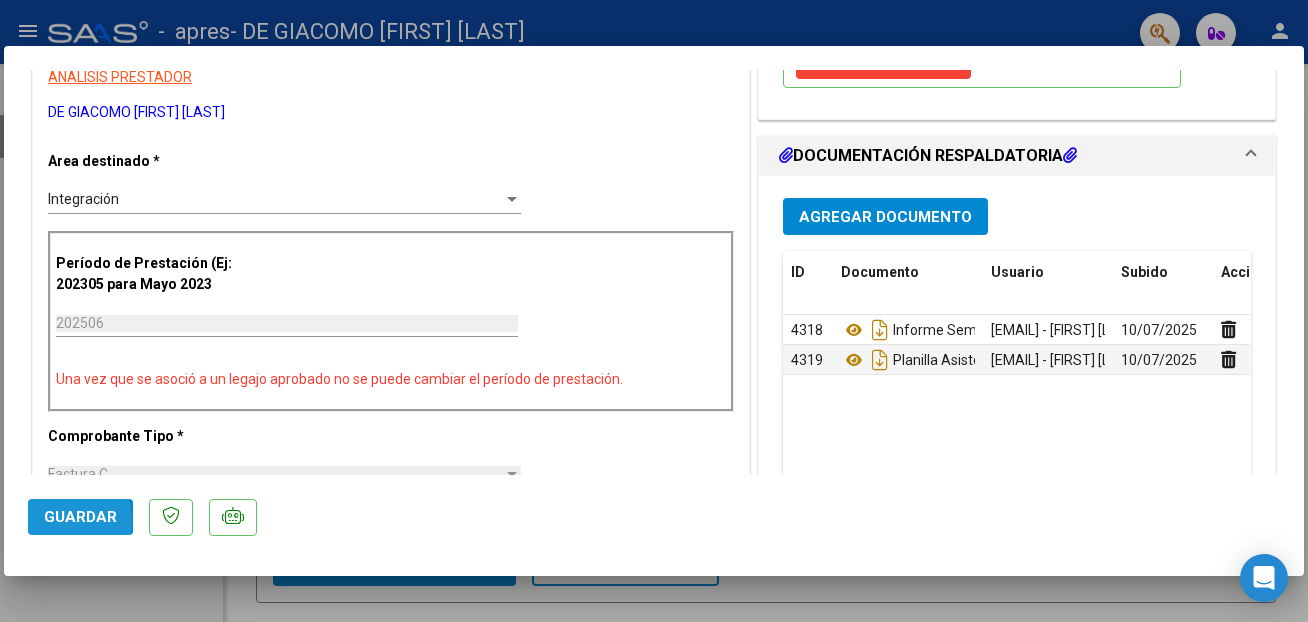 click on "Guardar" 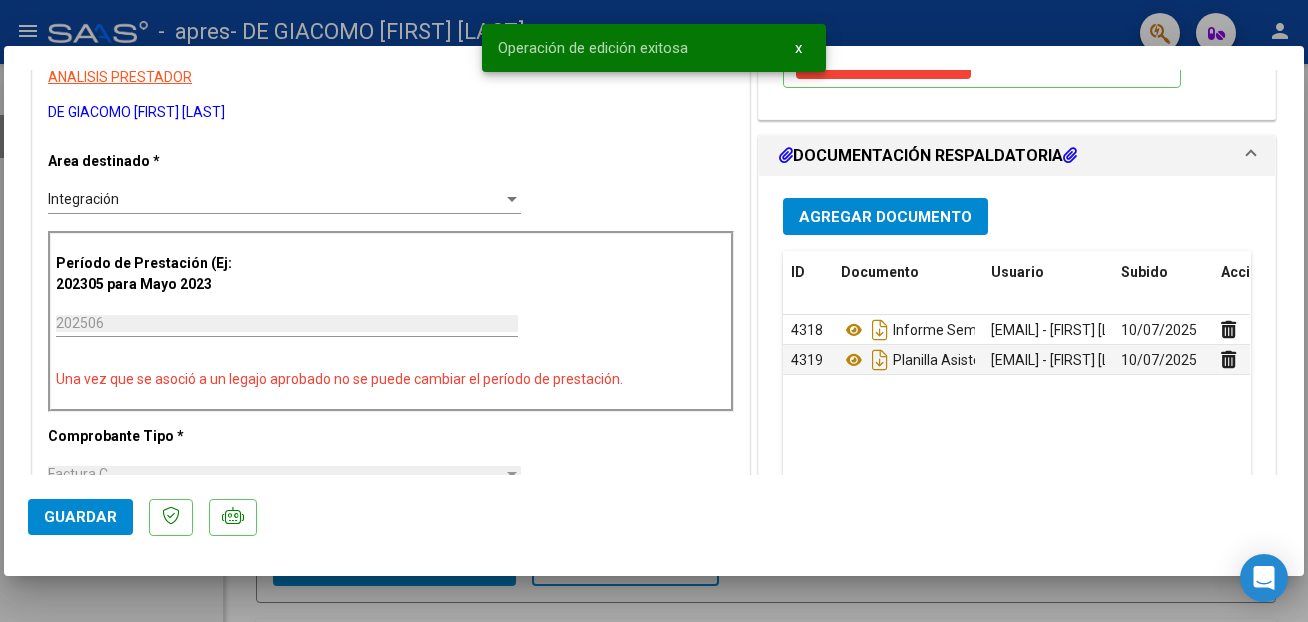 click at bounding box center (654, 311) 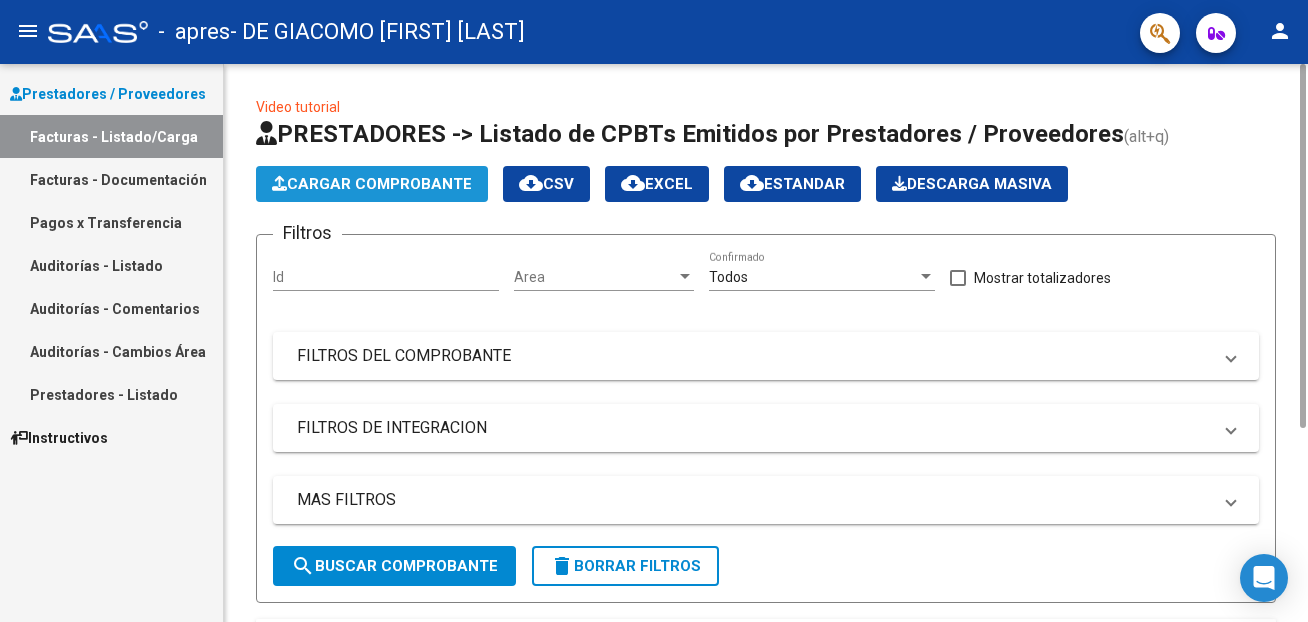 click on "Cargar Comprobante" 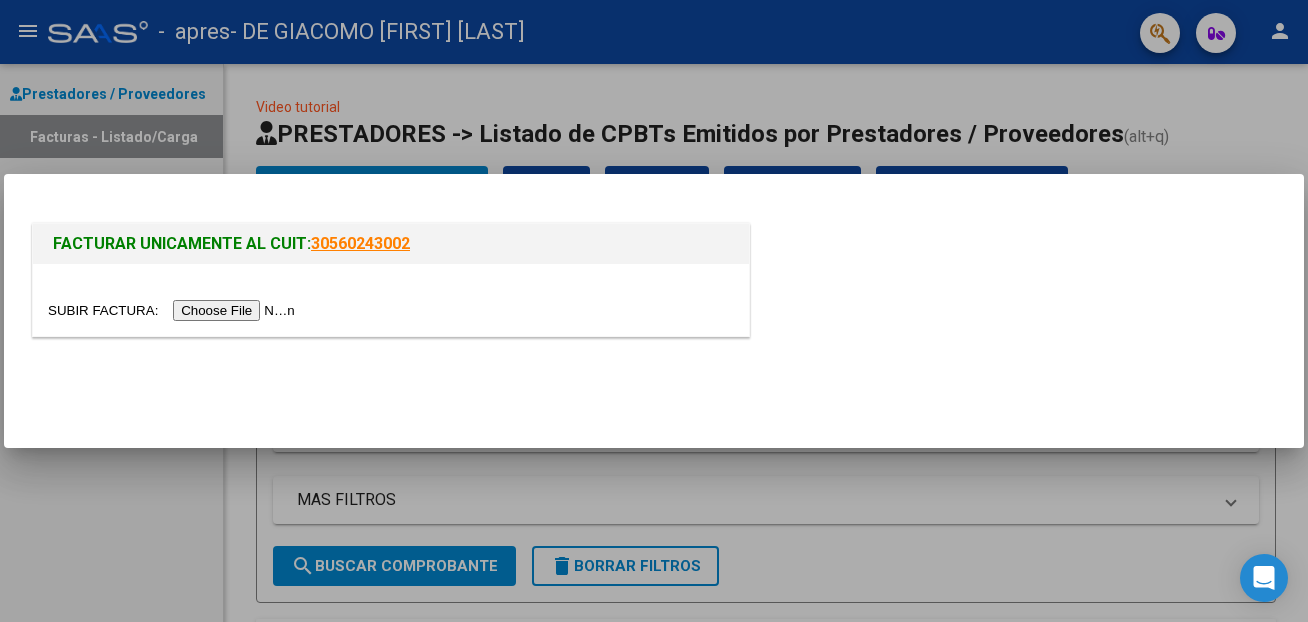 click at bounding box center [174, 310] 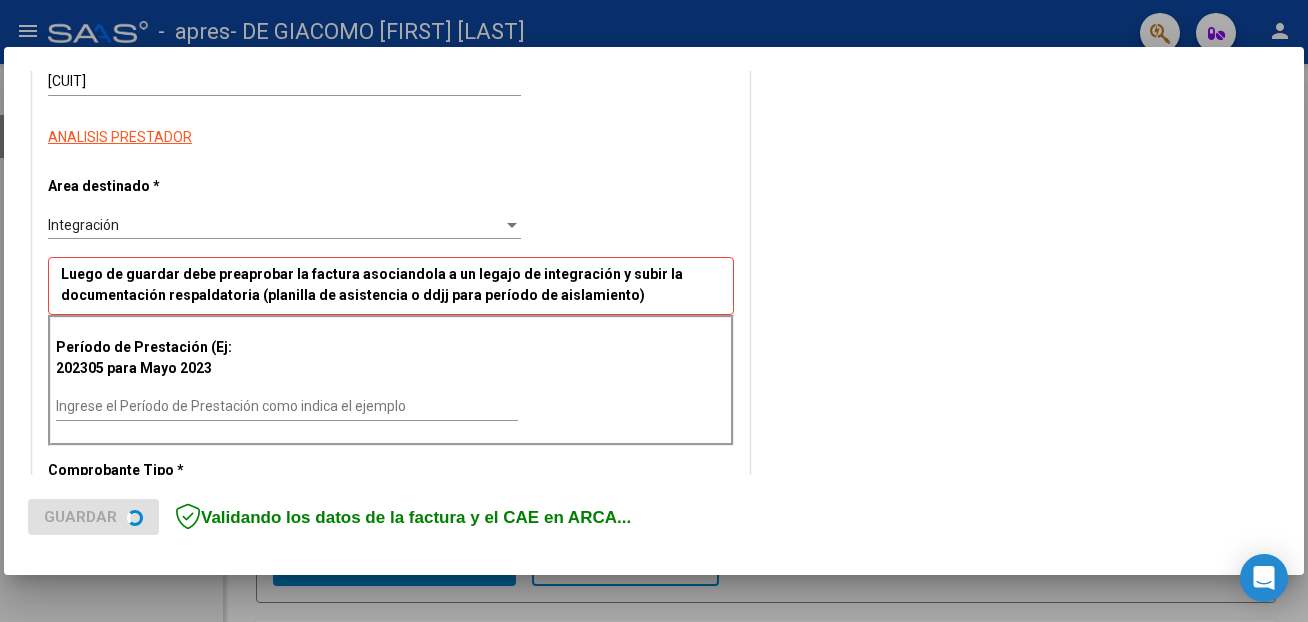 scroll, scrollTop: 408, scrollLeft: 0, axis: vertical 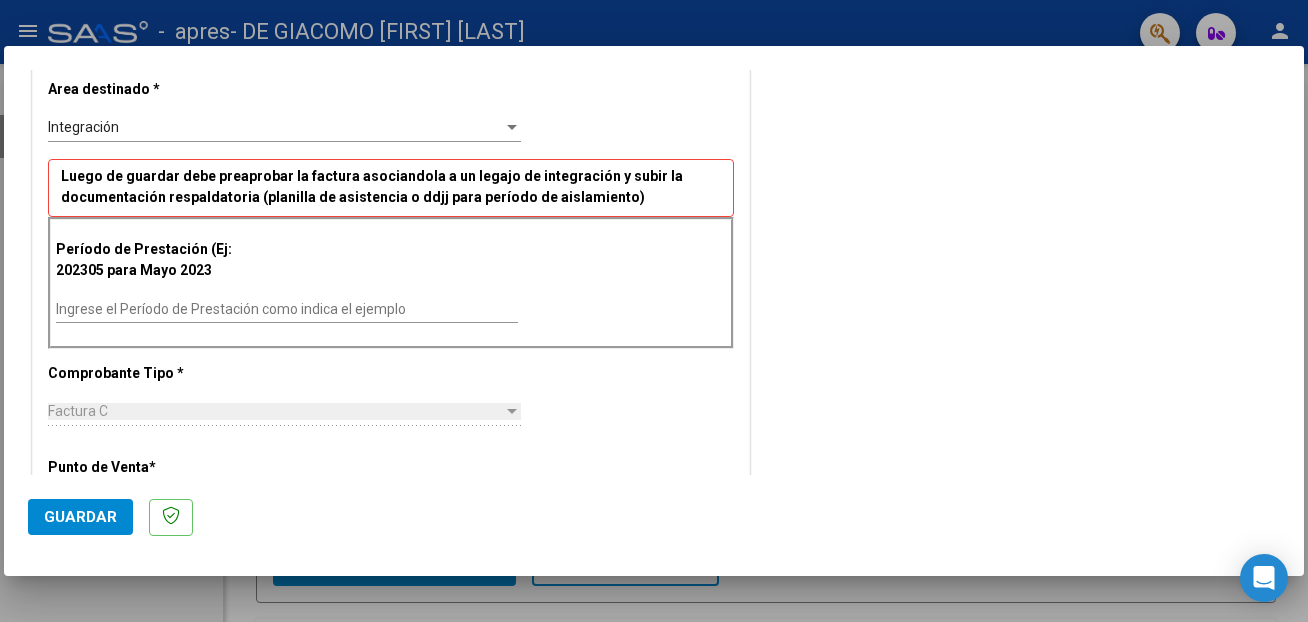 click on "Ingrese el Período de Prestación como indica el ejemplo" at bounding box center (287, 309) 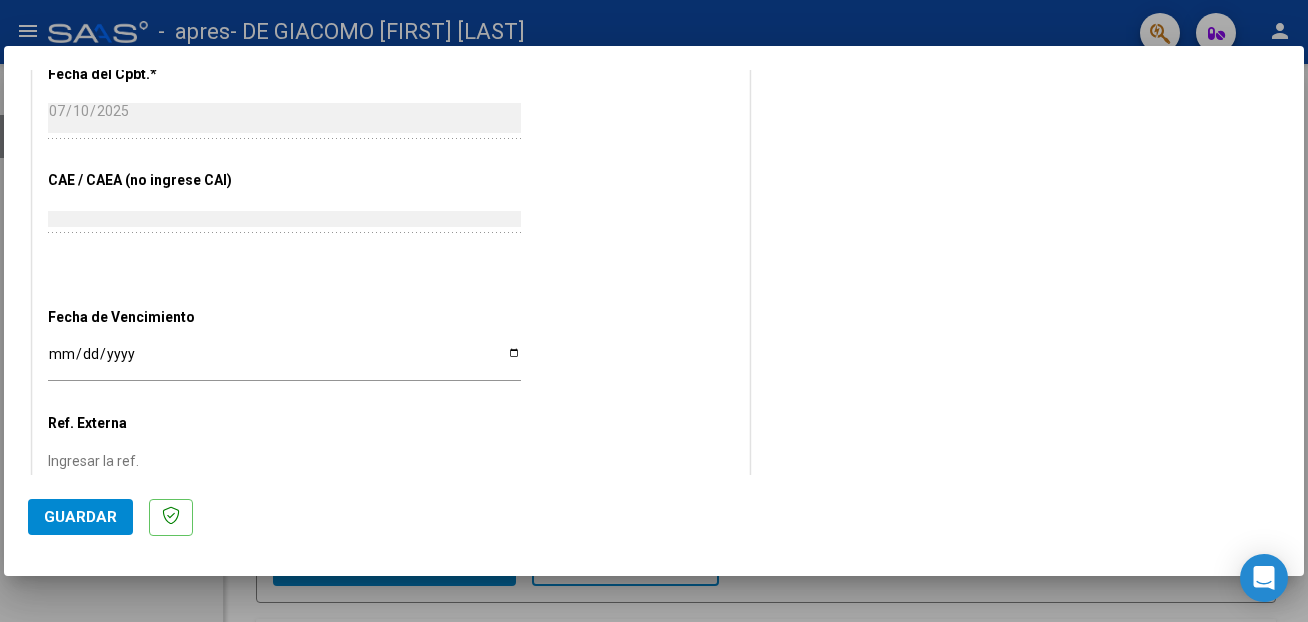 scroll, scrollTop: 1122, scrollLeft: 0, axis: vertical 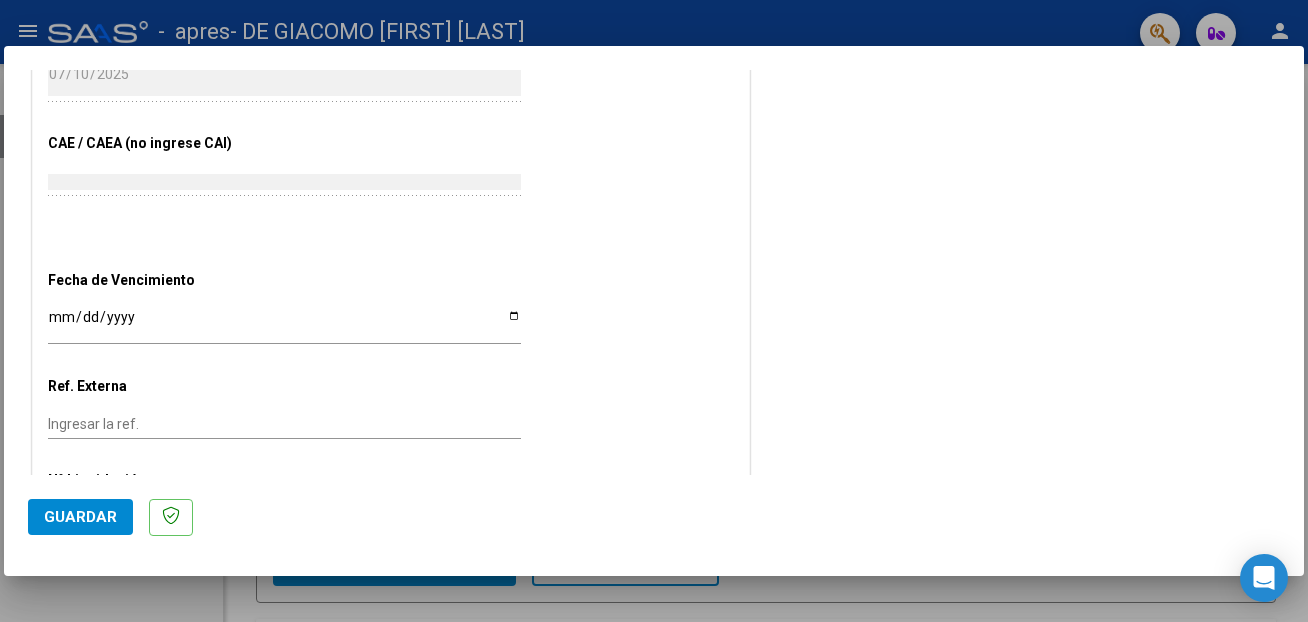 type on "202506" 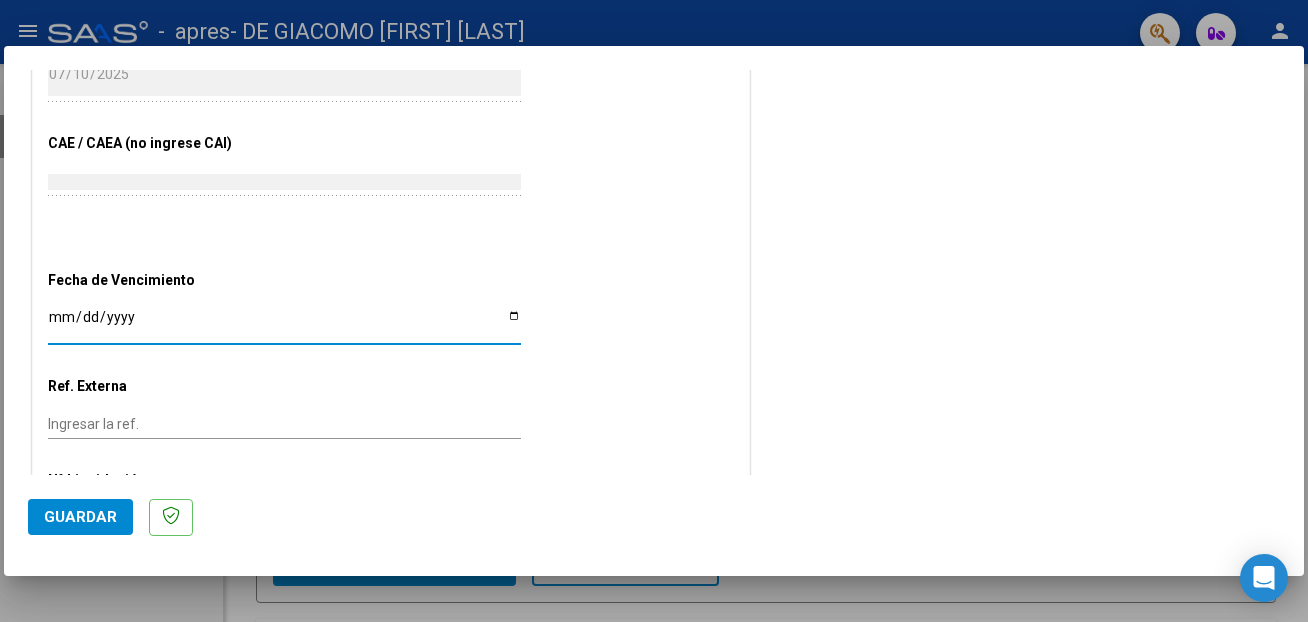 type on "2025-07-10" 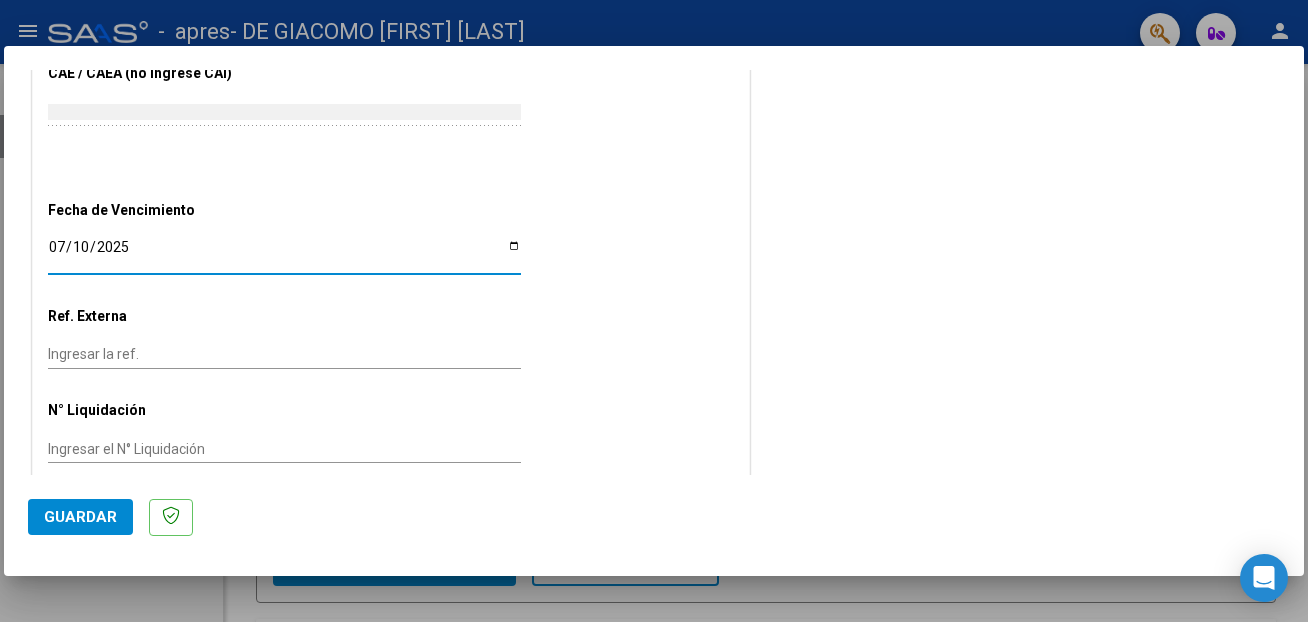 scroll, scrollTop: 1195, scrollLeft: 0, axis: vertical 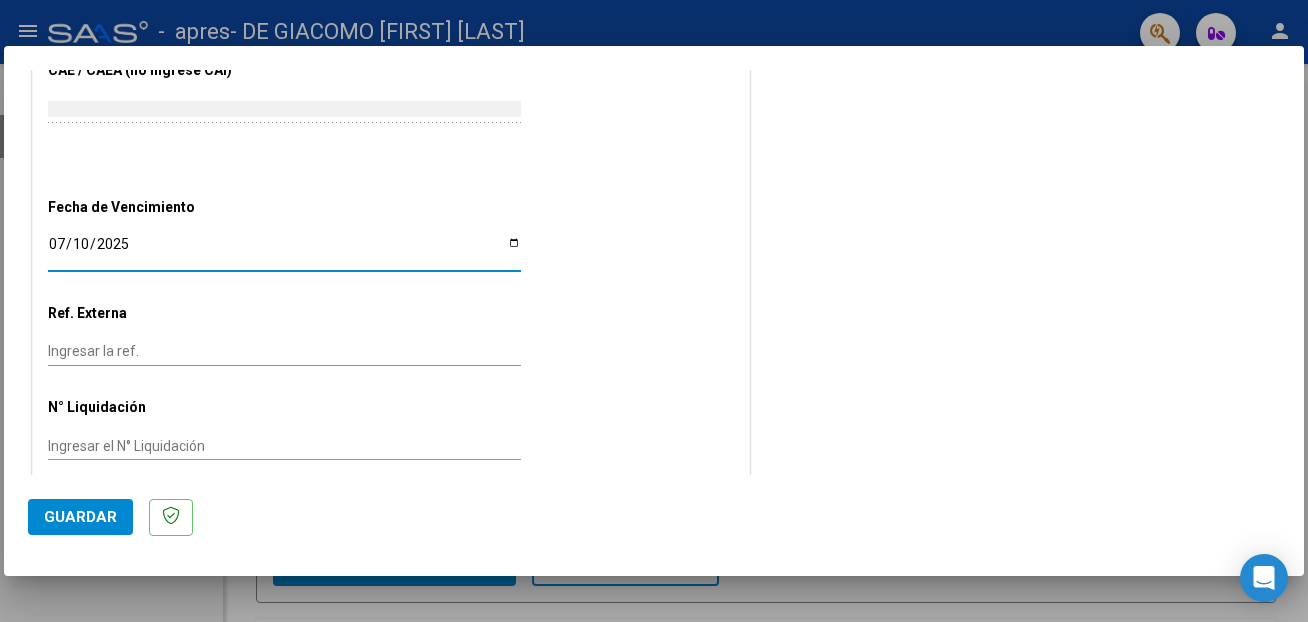 click on "Guardar" 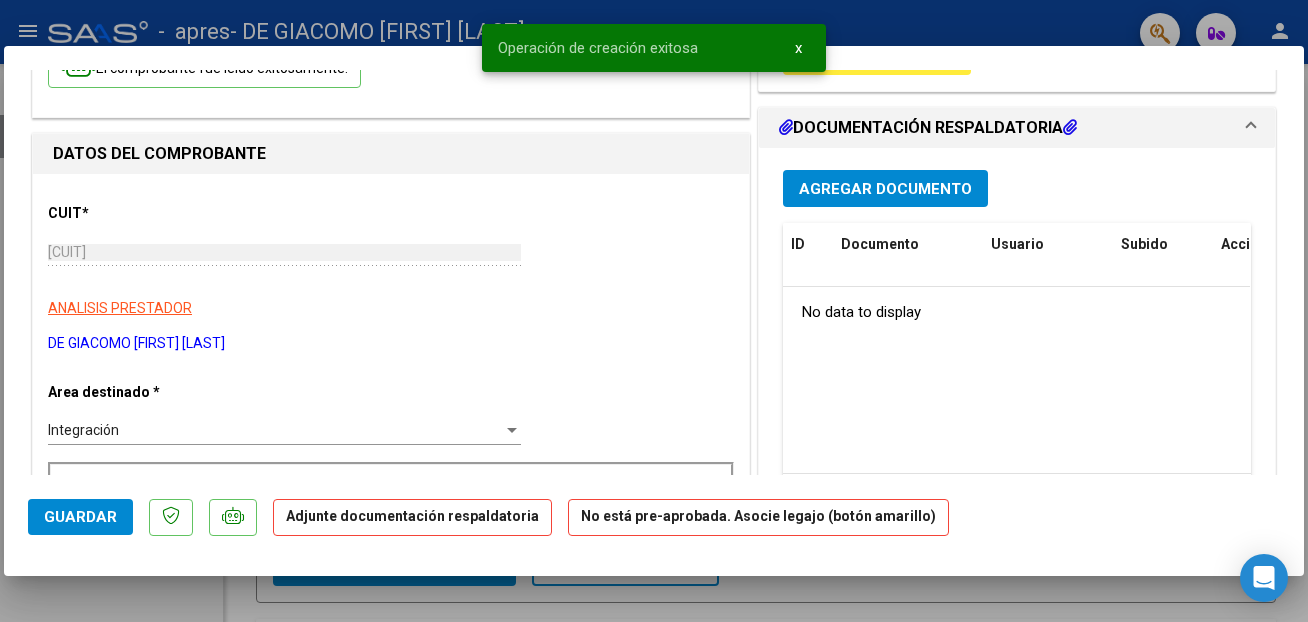 scroll, scrollTop: 204, scrollLeft: 0, axis: vertical 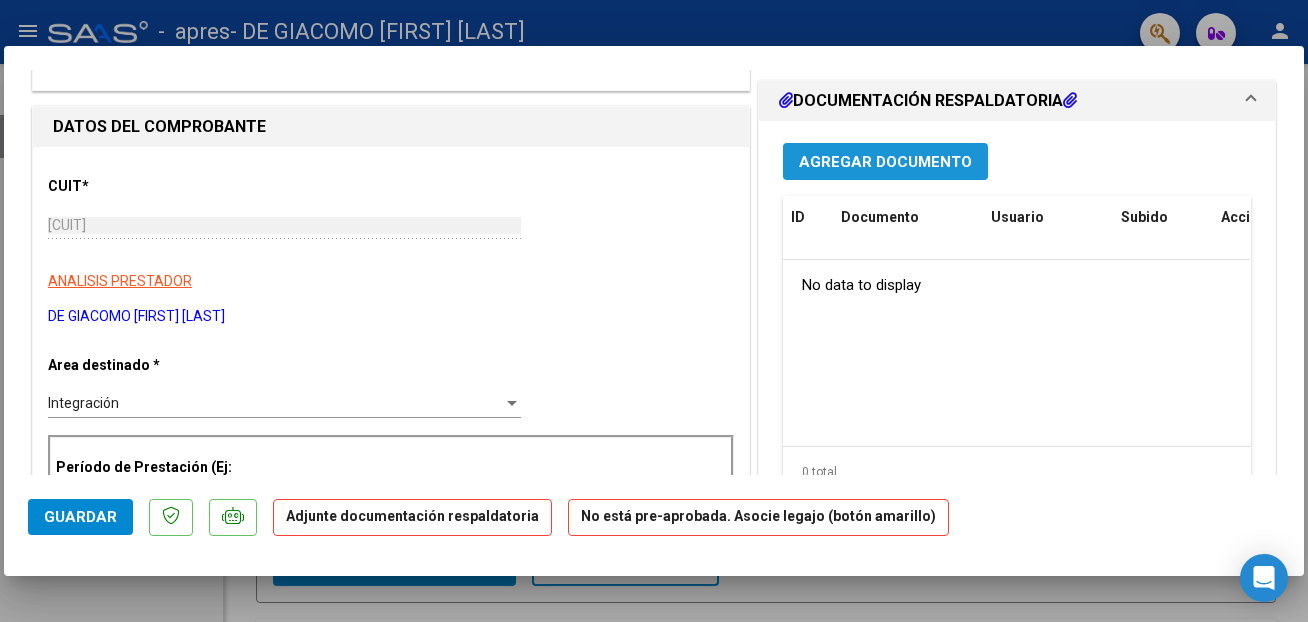 click on "Agregar Documento" at bounding box center (885, 162) 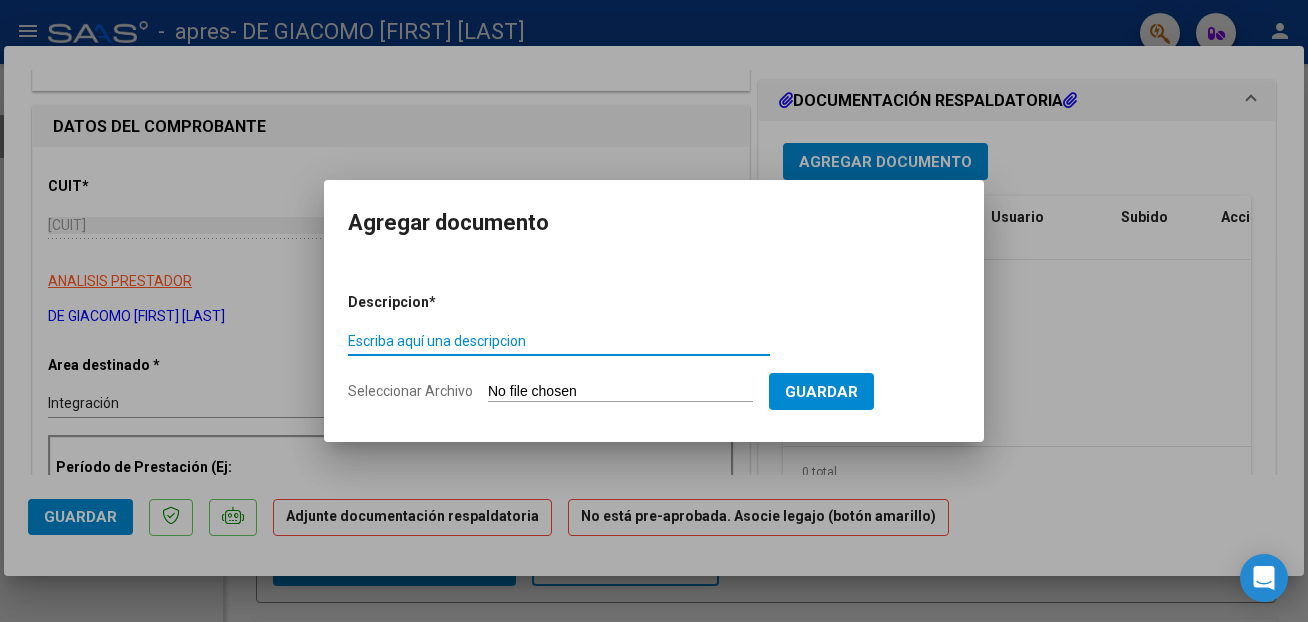 click on "Seleccionar Archivo" at bounding box center [620, 392] 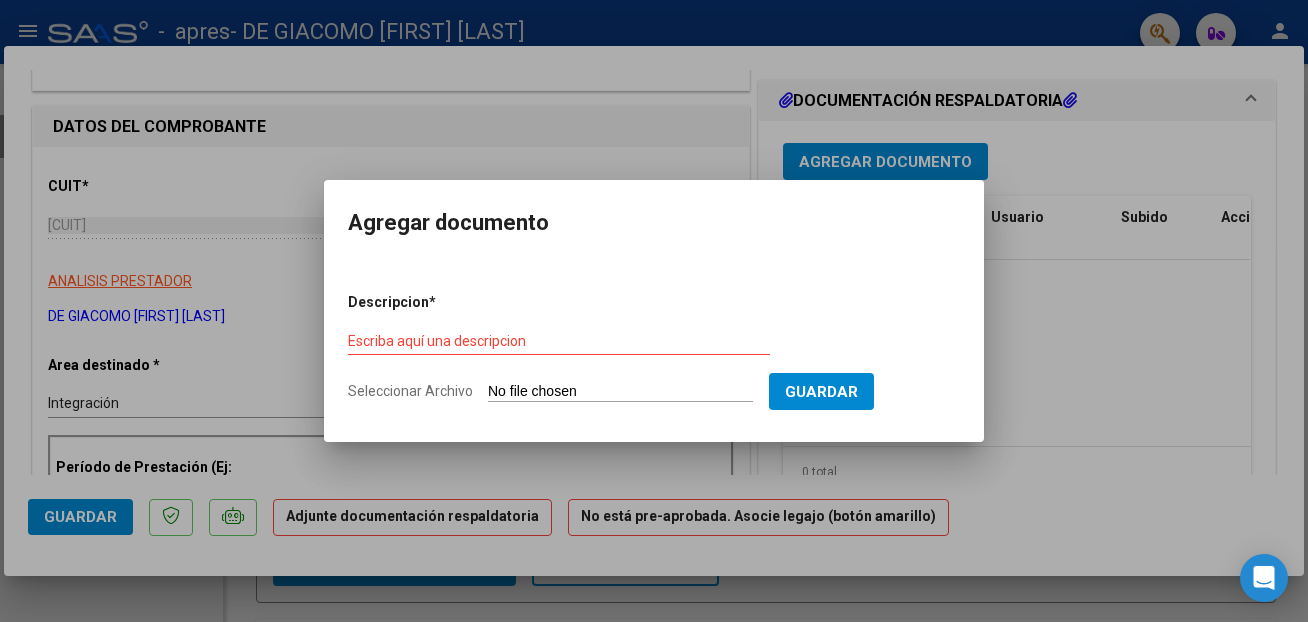 type on "C:\fakepath\planilla asistencia.pdf" 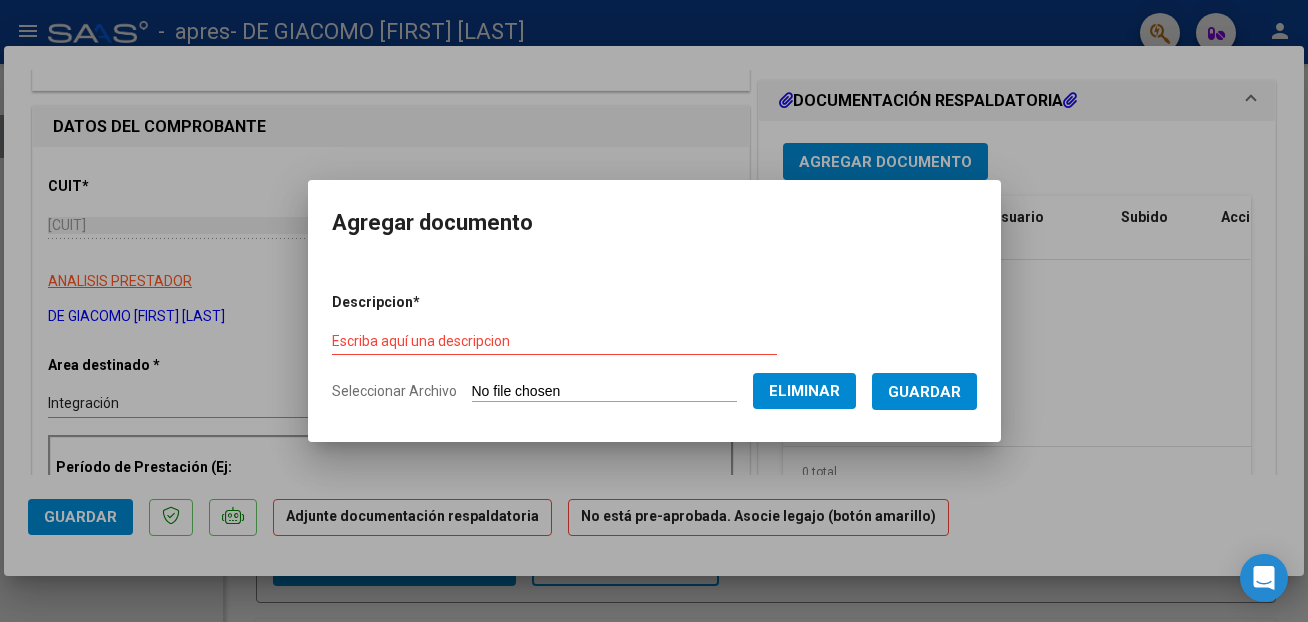 click on "Escriba aquí una descripcion" at bounding box center (554, 341) 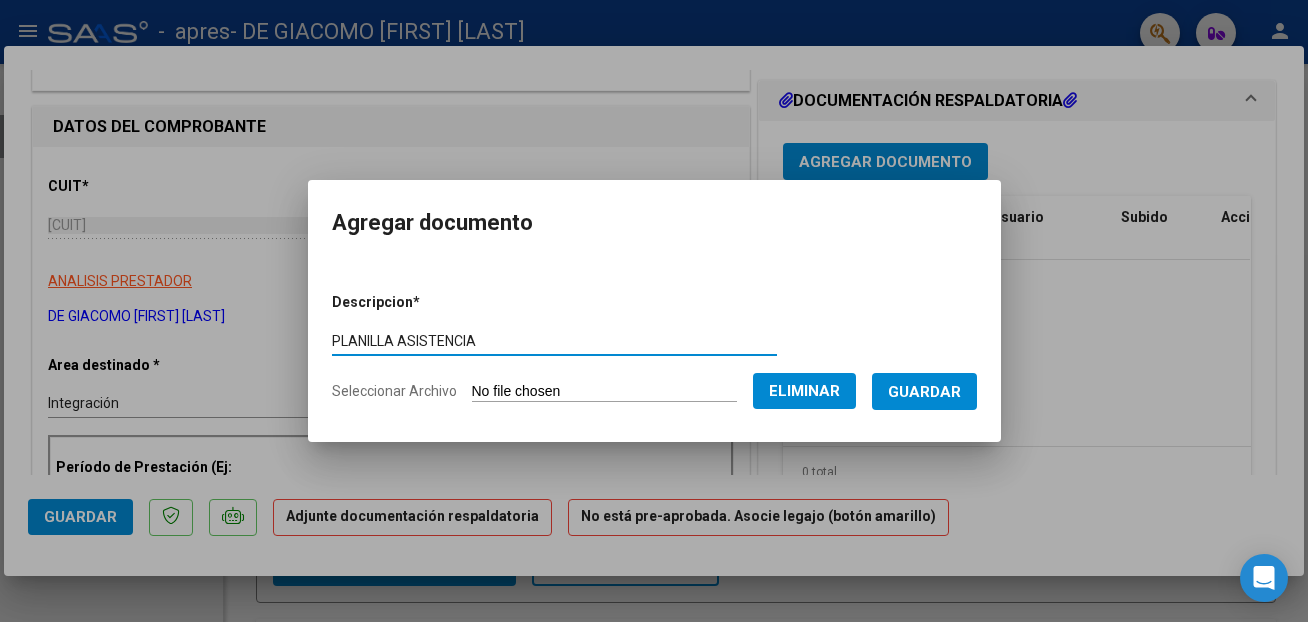 type on "PLANILLA ASISTENCIA" 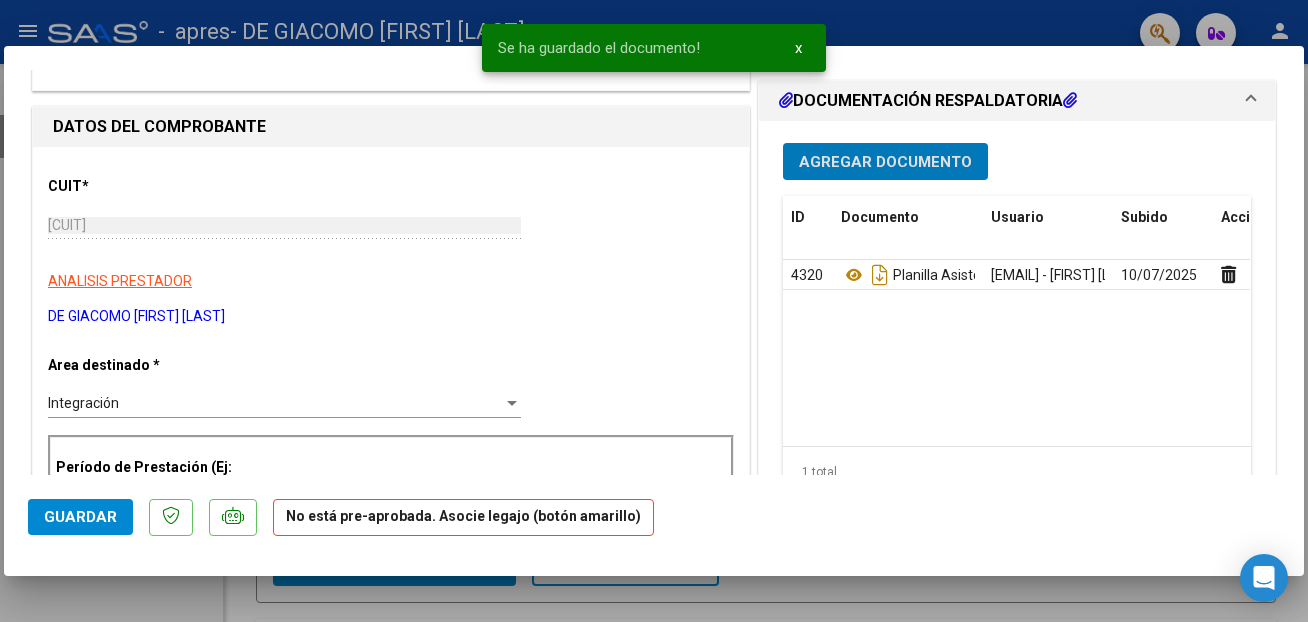 click on "Agregar Documento" at bounding box center [885, 162] 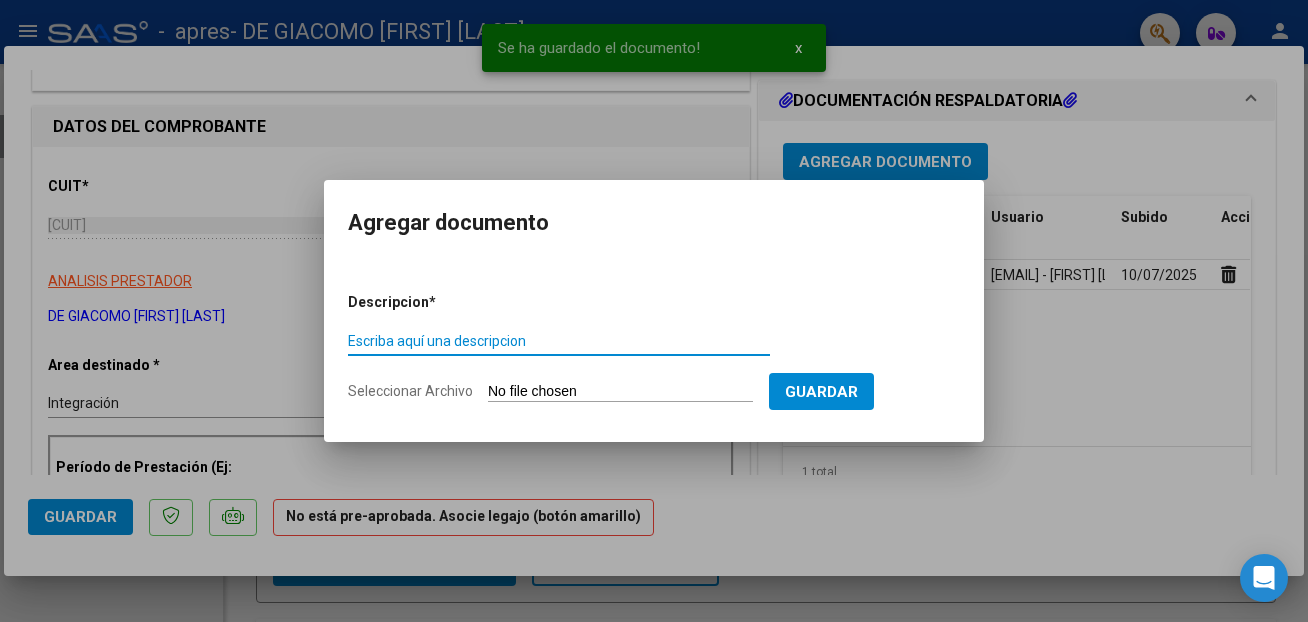 click on "Seleccionar Archivo" at bounding box center [620, 392] 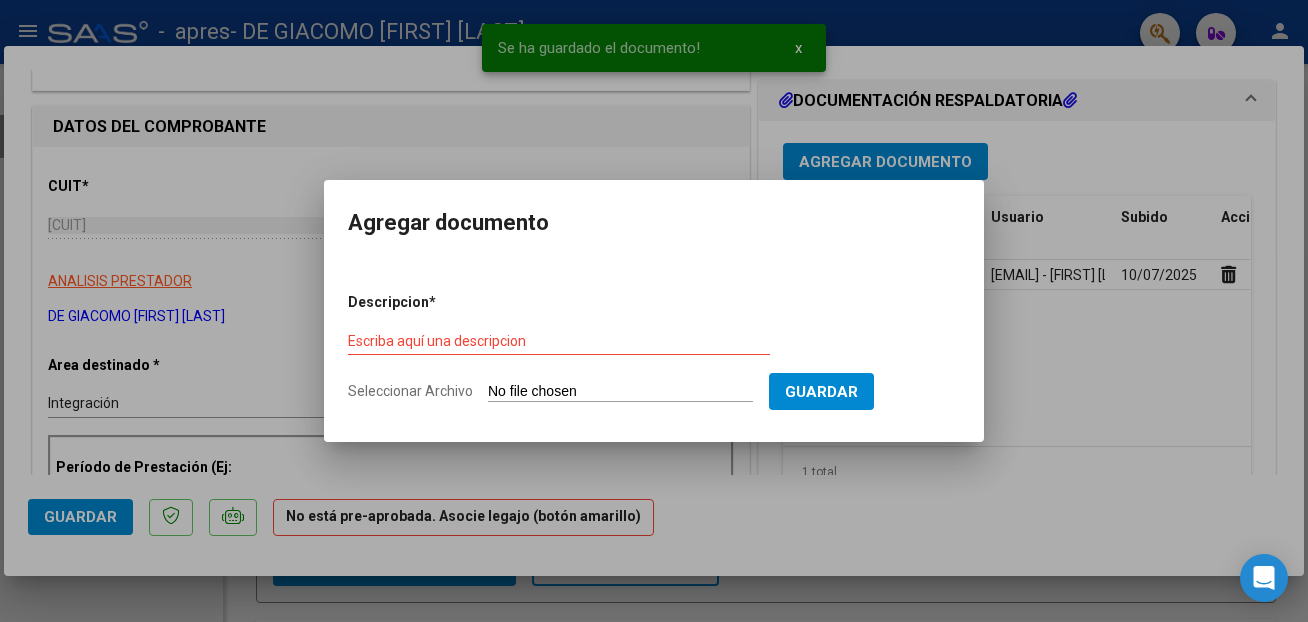 type on "C:\fakepath\informe semestral.pdf" 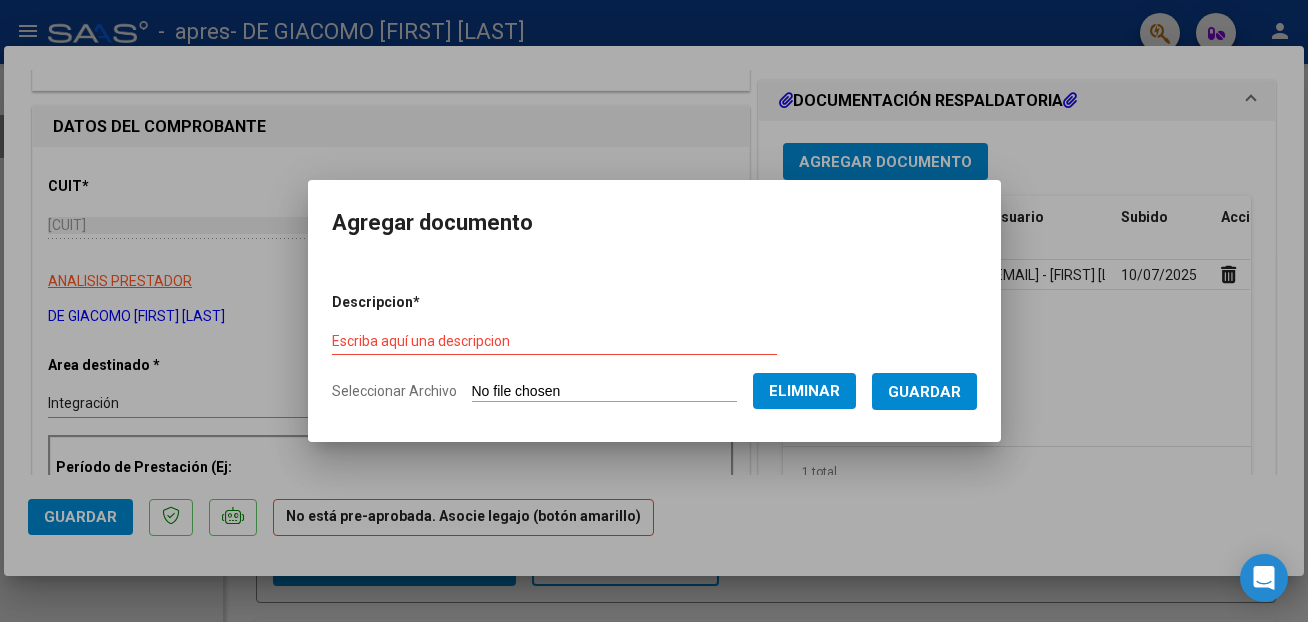 click on "Escriba aquí una descripcion" at bounding box center (554, 341) 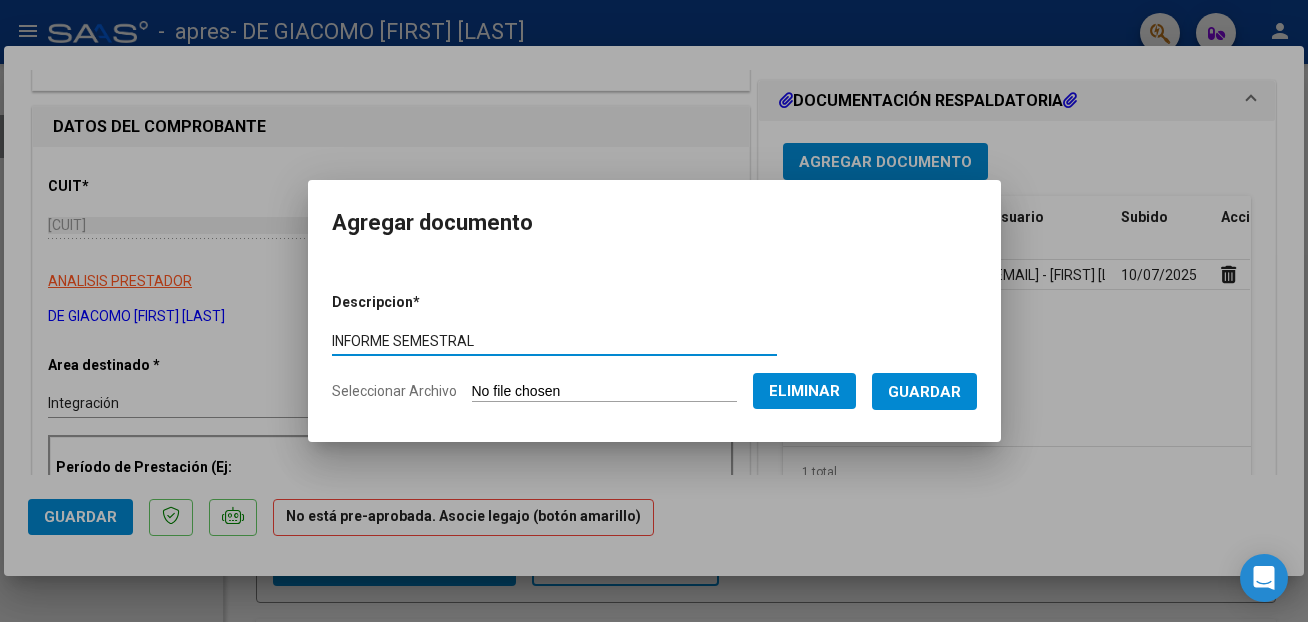 type on "INFORME SEMESTRAL" 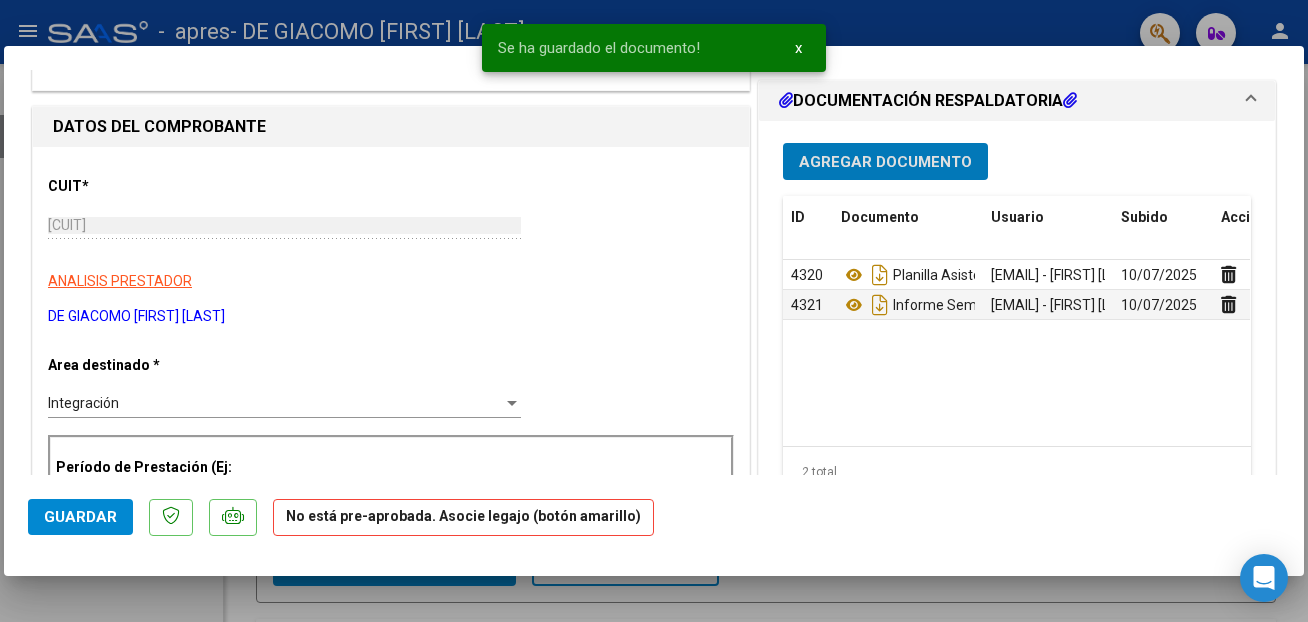 scroll, scrollTop: 0, scrollLeft: 0, axis: both 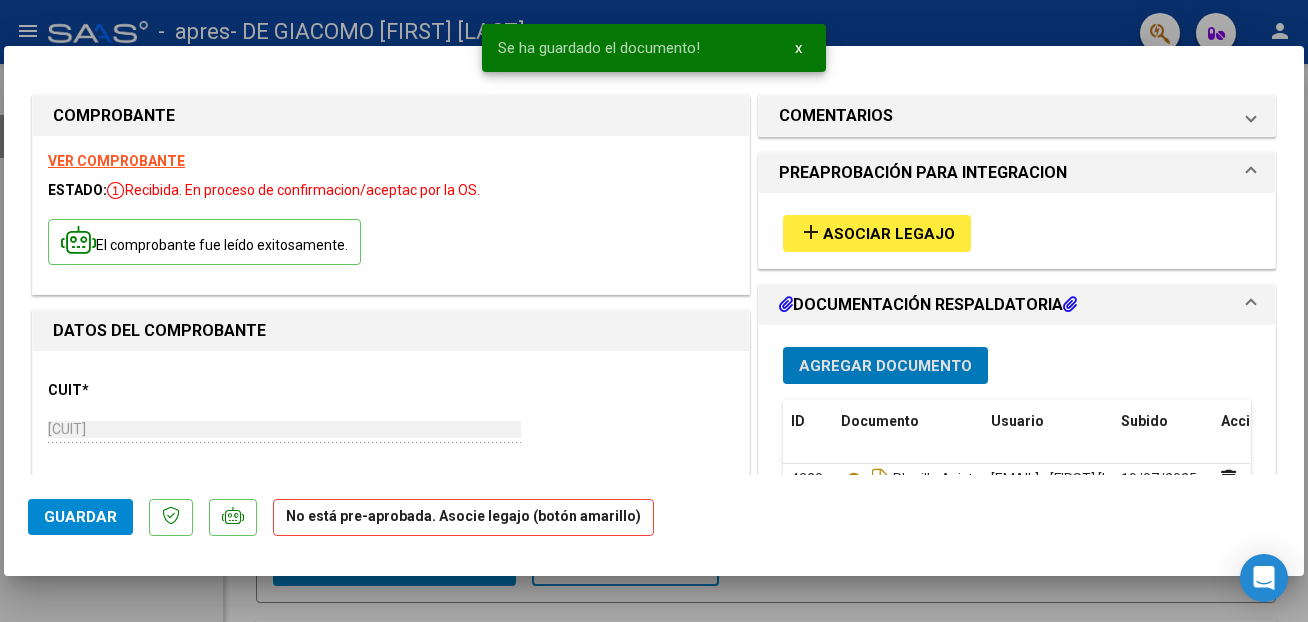 click on "Asociar Legajo" at bounding box center [889, 234] 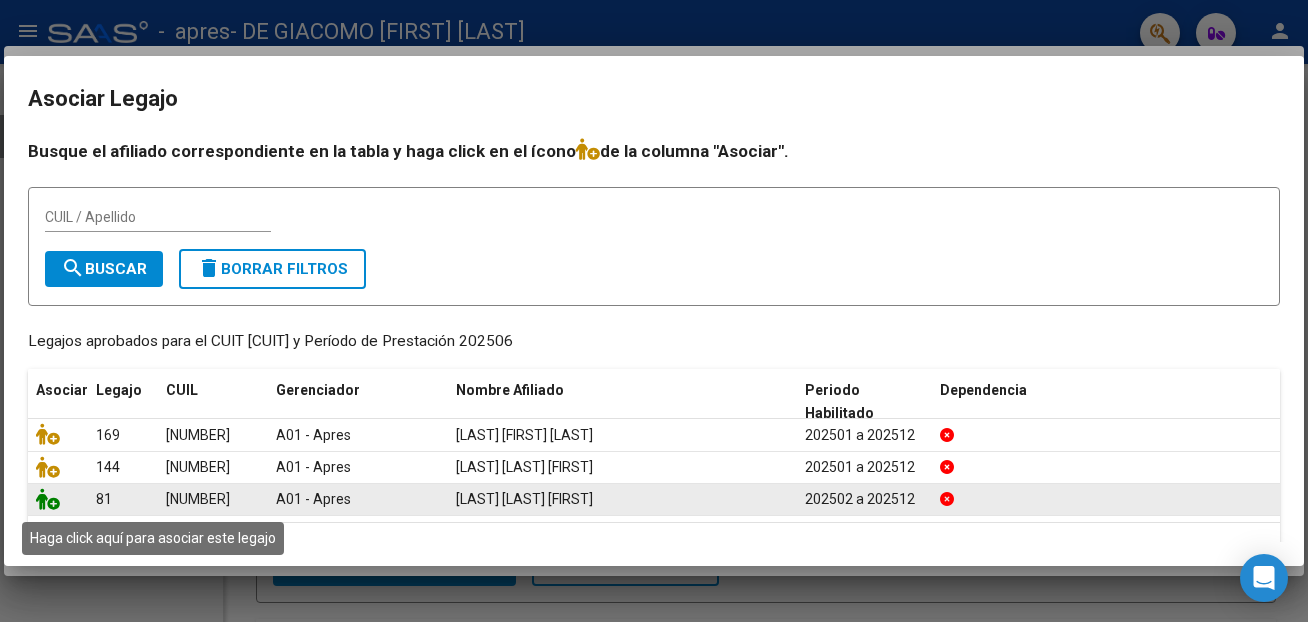 click 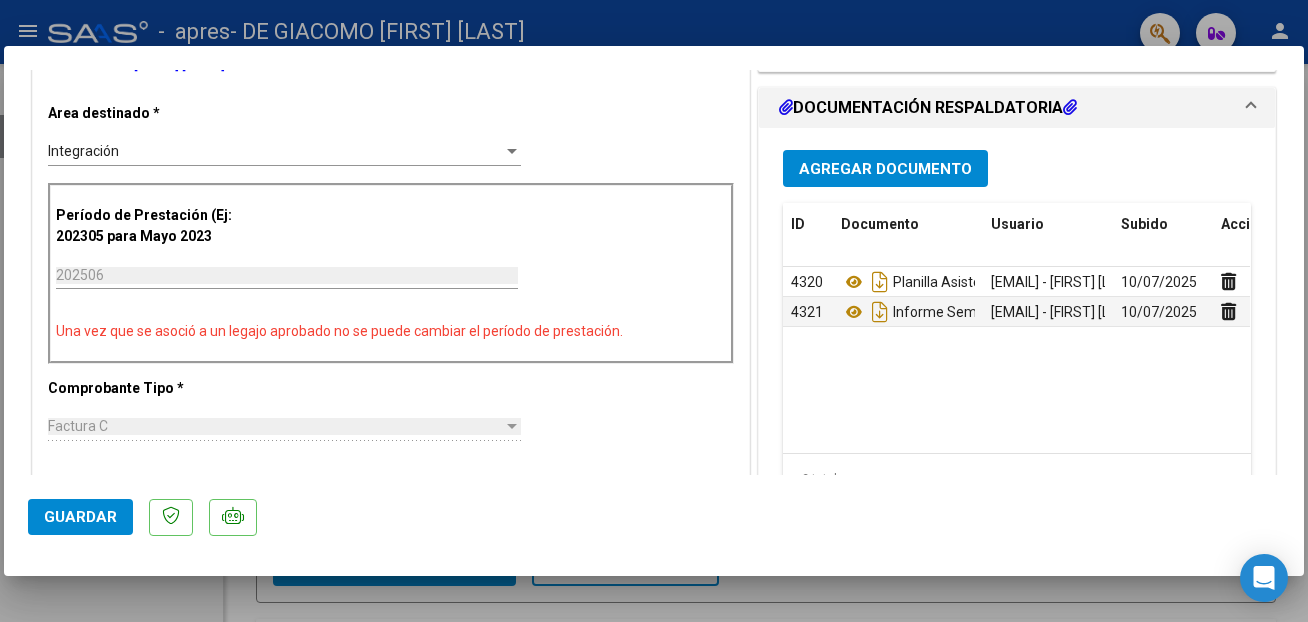 scroll, scrollTop: 918, scrollLeft: 0, axis: vertical 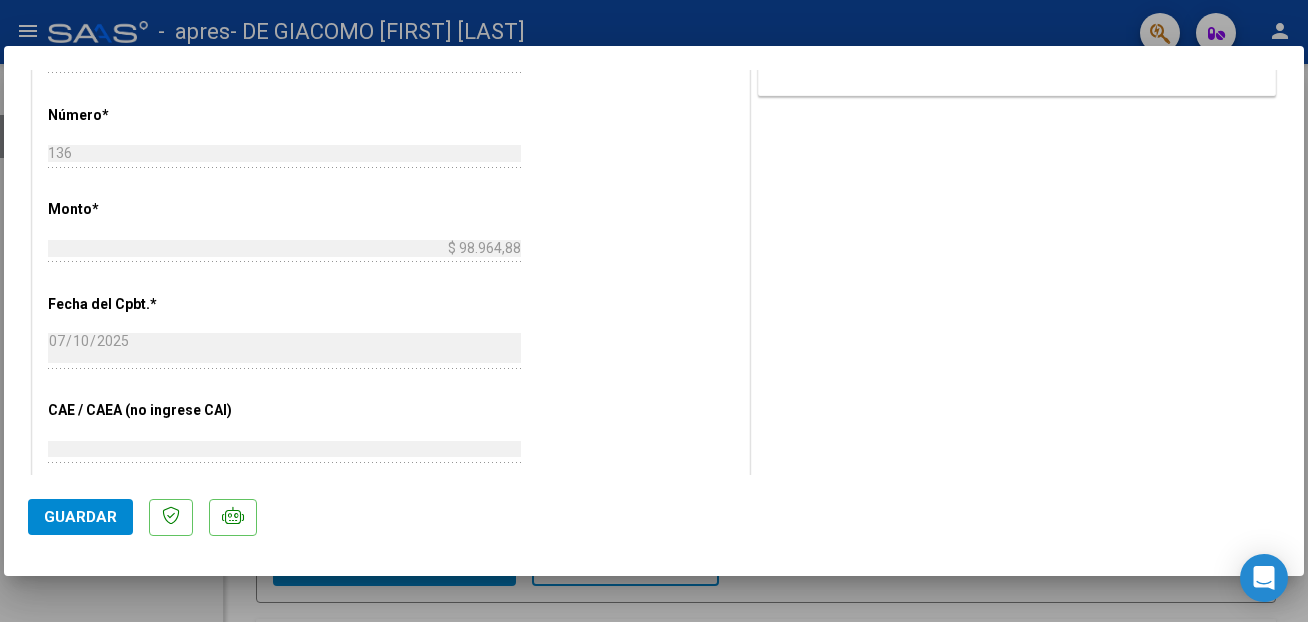 click on "Guardar" 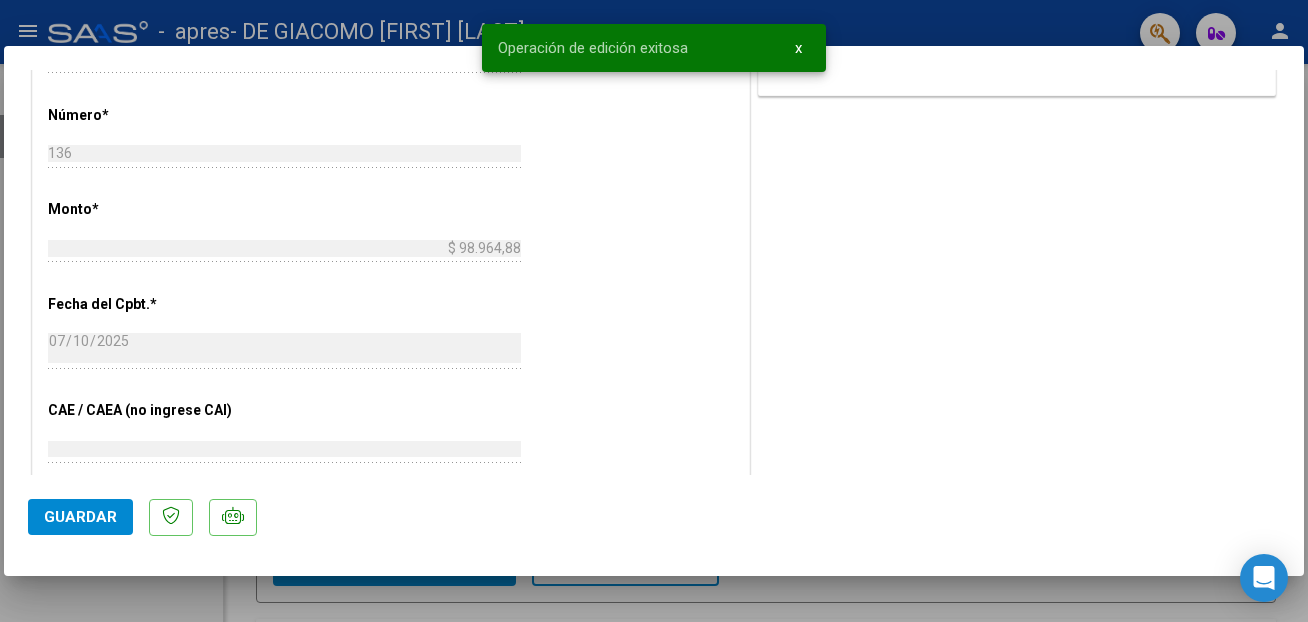 click at bounding box center [654, 311] 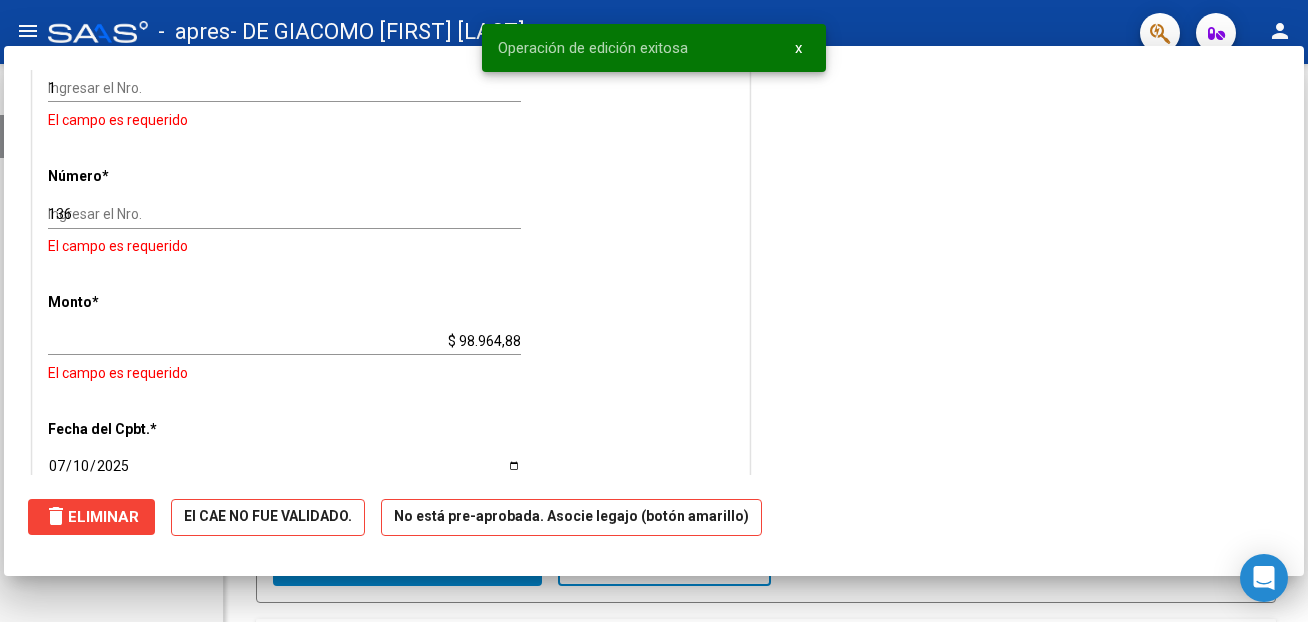 type 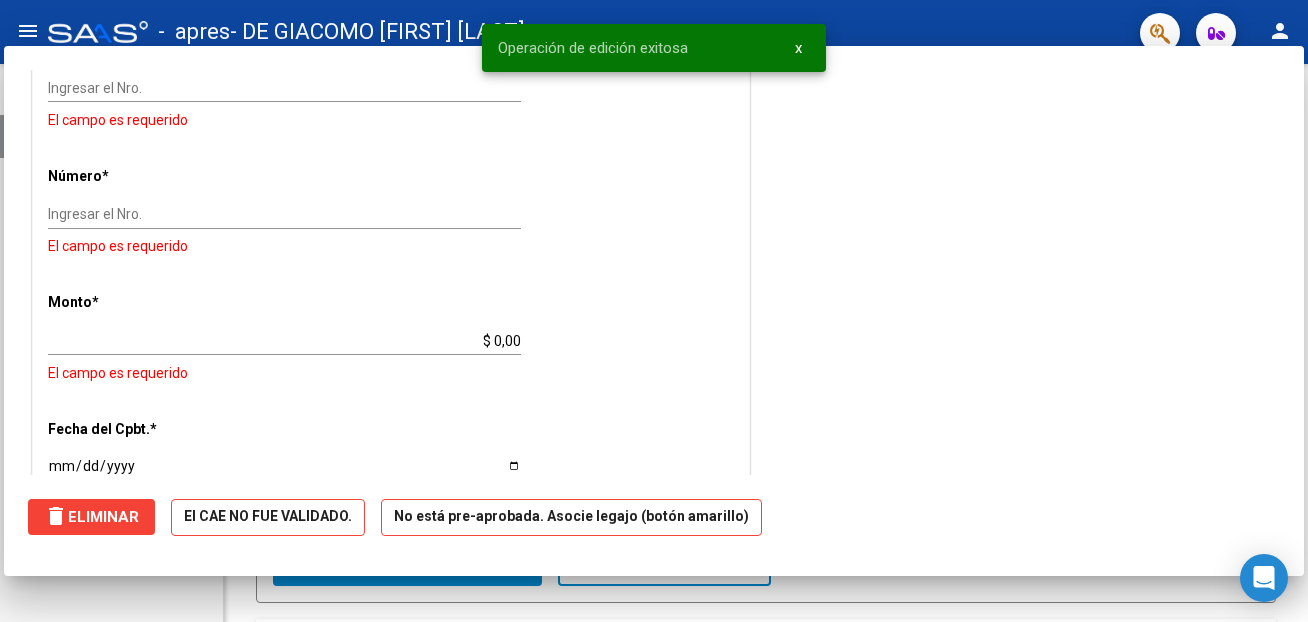 scroll, scrollTop: 0, scrollLeft: 0, axis: both 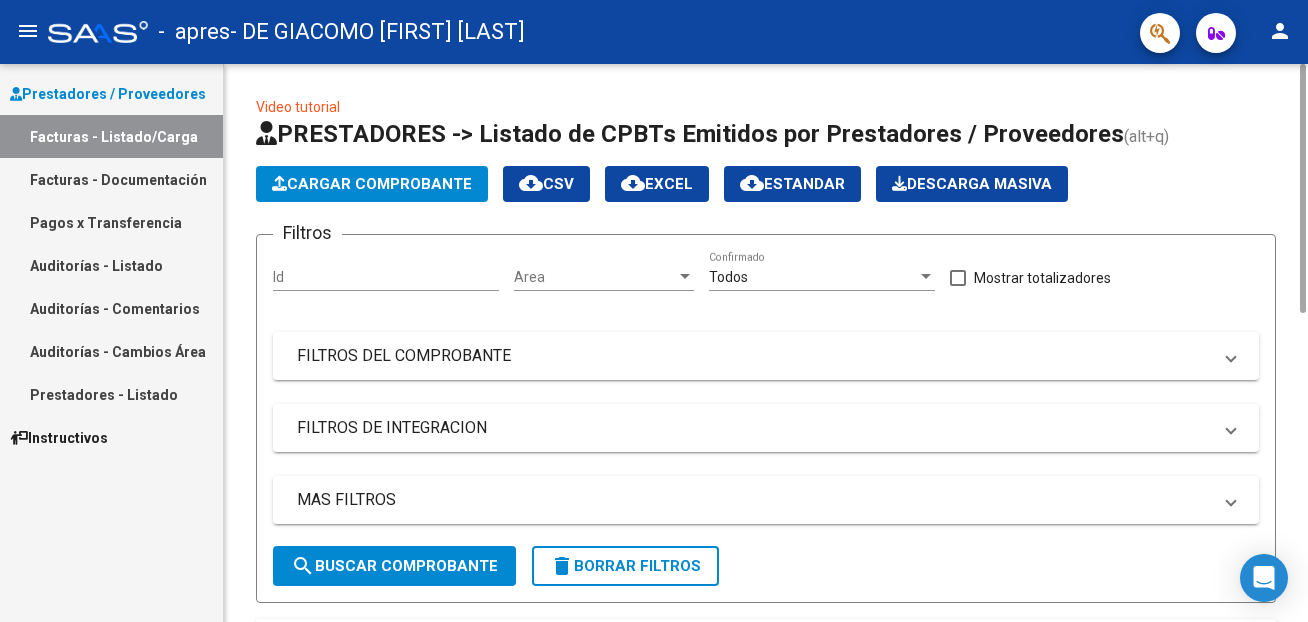 click on "Cargar Comprobante" 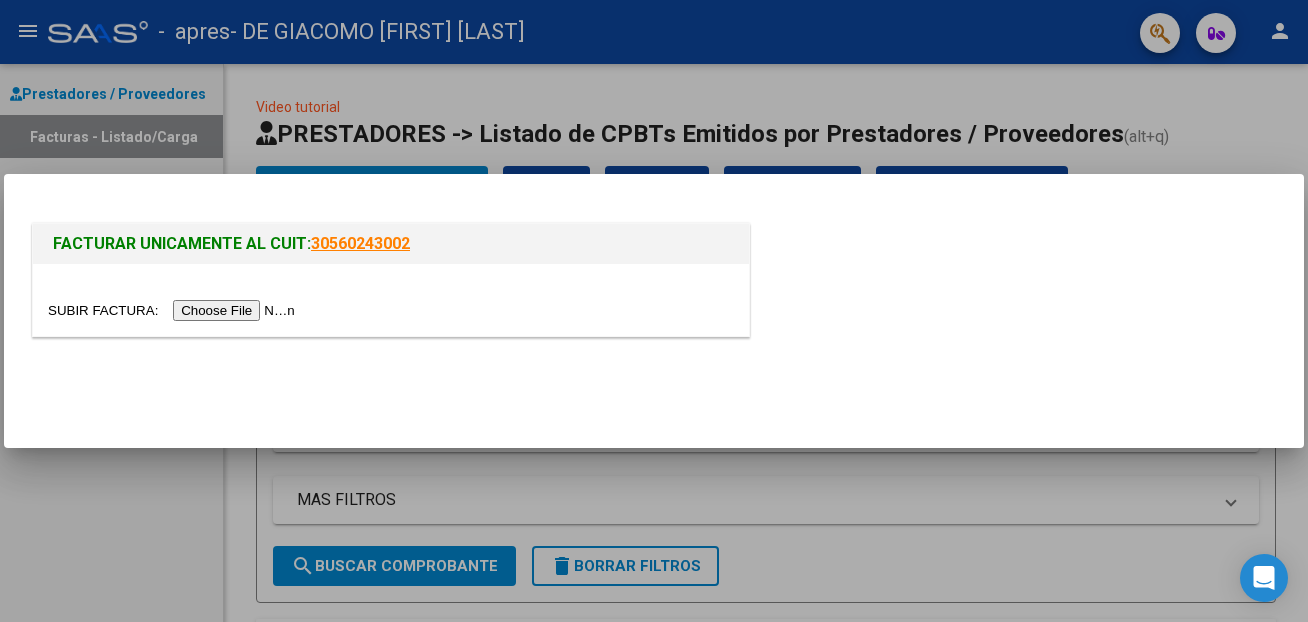 click at bounding box center [174, 310] 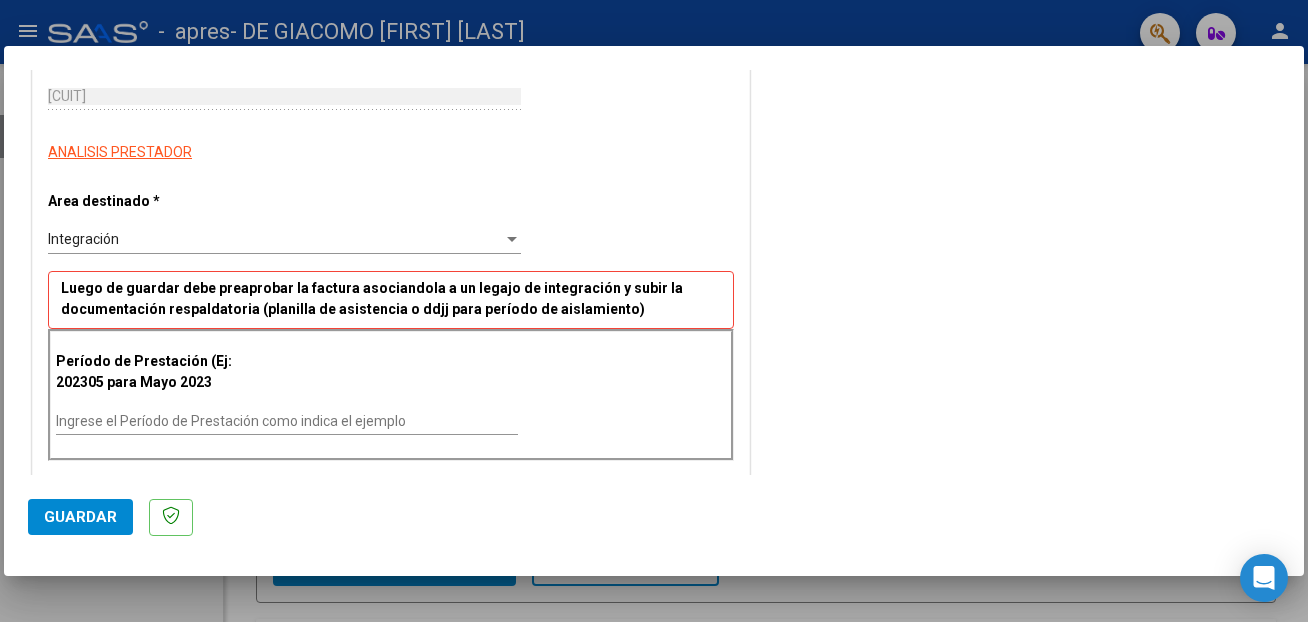 scroll, scrollTop: 306, scrollLeft: 0, axis: vertical 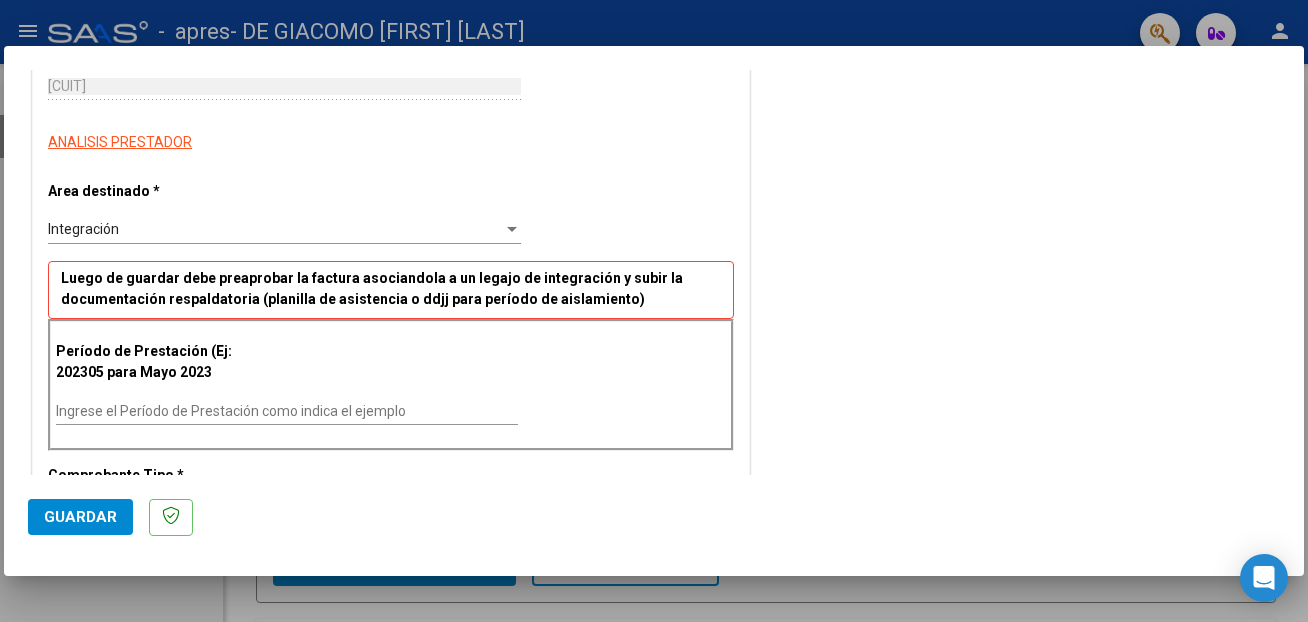 click on "Ingrese el Período de Prestación como indica el ejemplo" at bounding box center (287, 411) 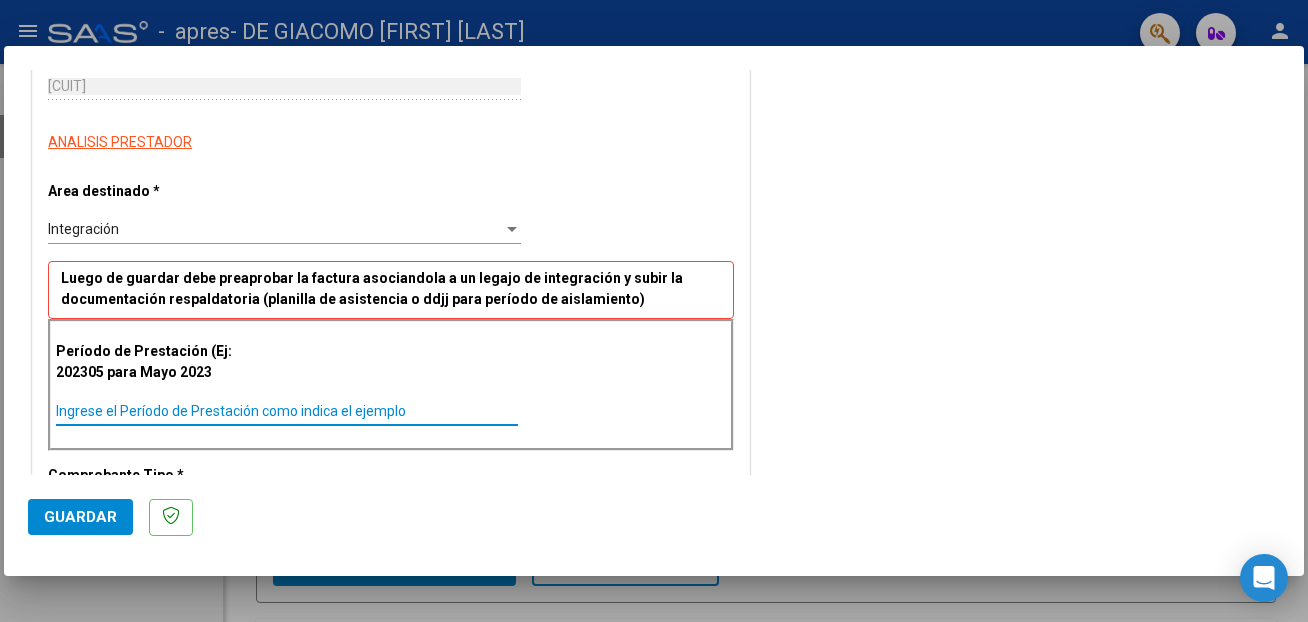 click on "Ingrese el Período de Prestación como indica el ejemplo" at bounding box center [287, 411] 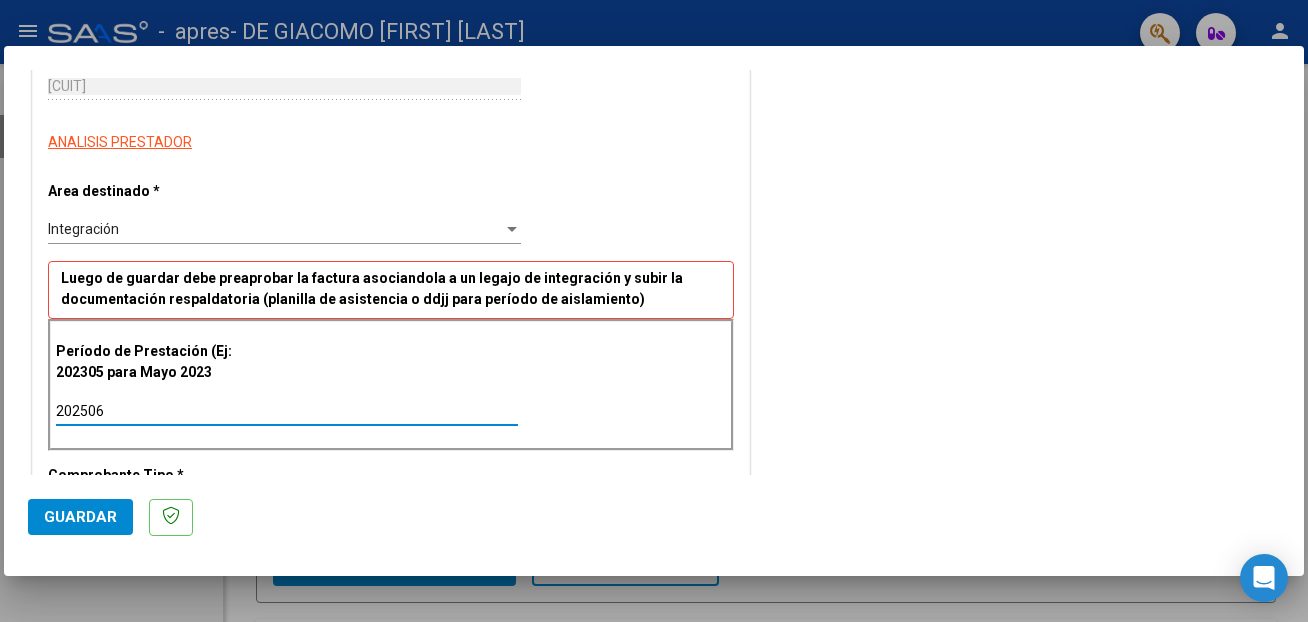 type on "202506" 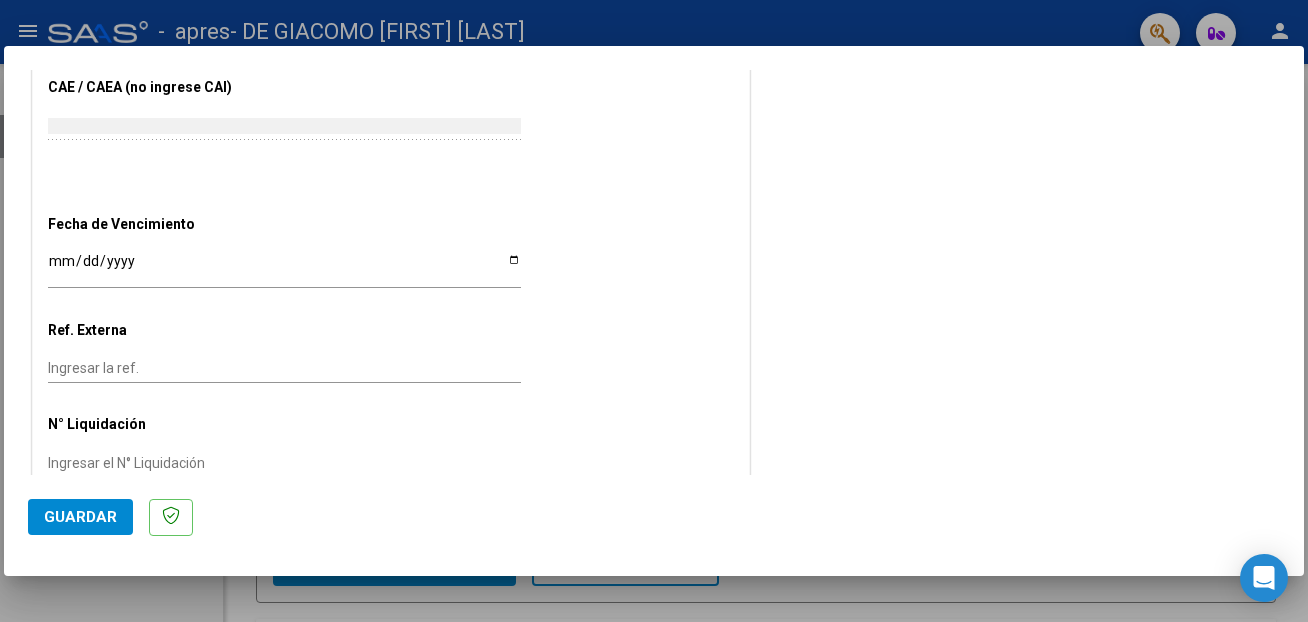 scroll, scrollTop: 1195, scrollLeft: 0, axis: vertical 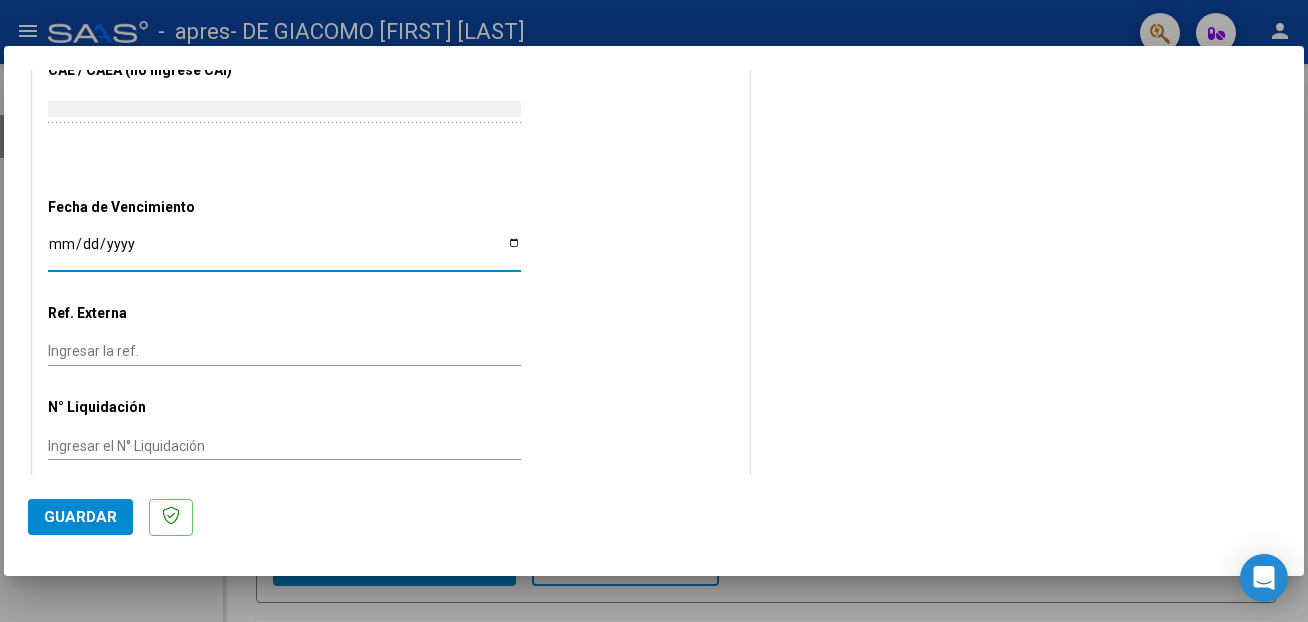 click on "Ingresar la fecha" at bounding box center (284, 251) 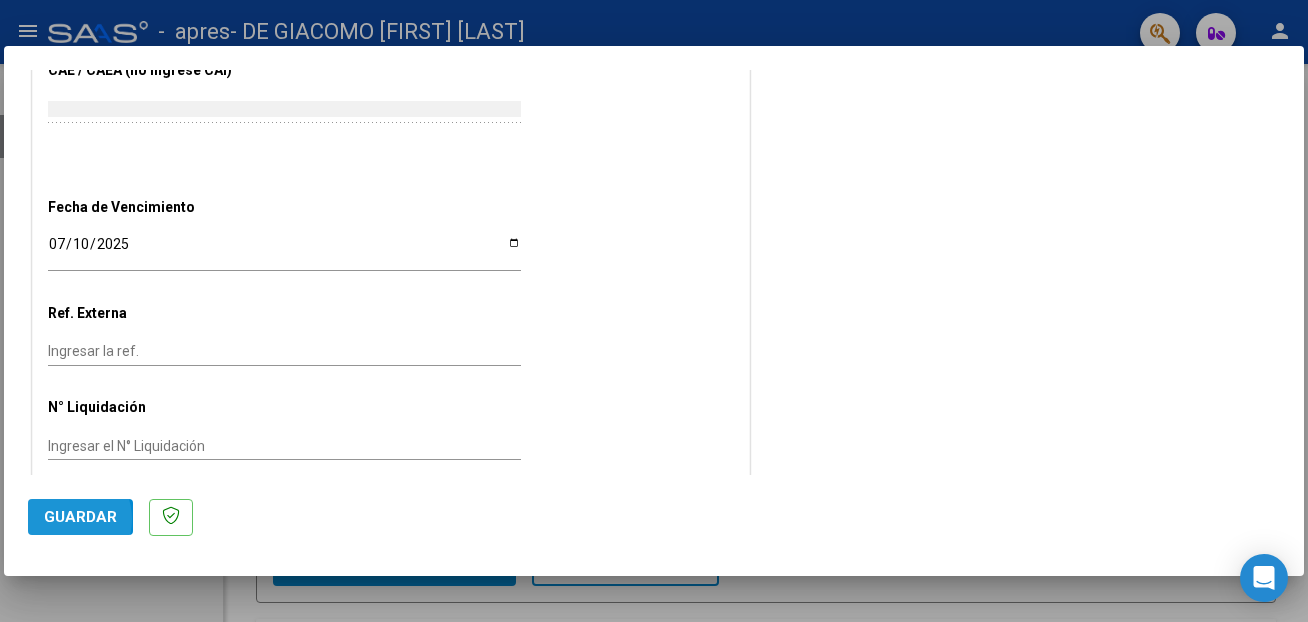 click on "Guardar" 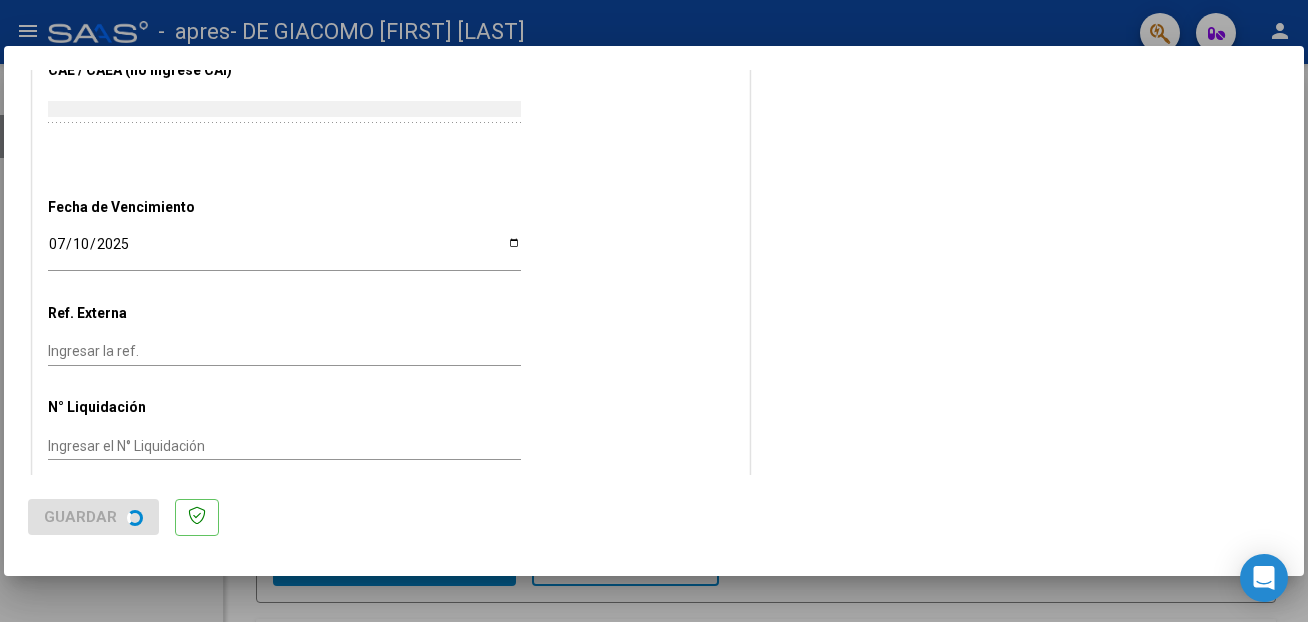 scroll, scrollTop: 0, scrollLeft: 0, axis: both 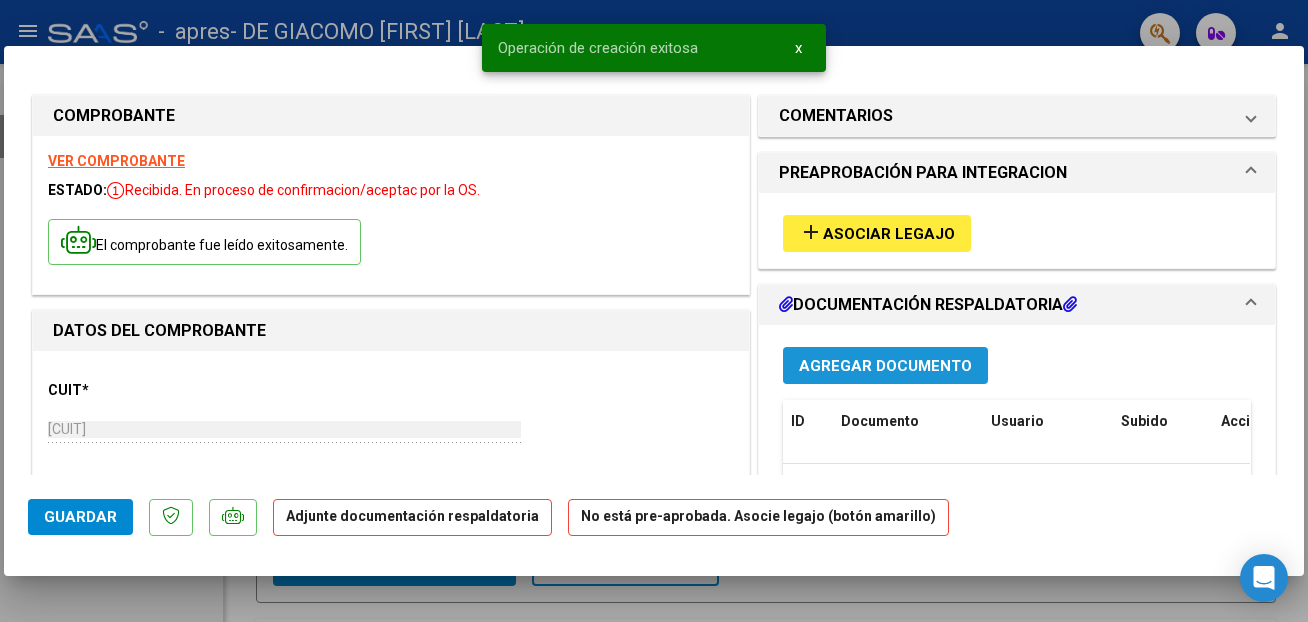 click on "Agregar Documento" at bounding box center [885, 366] 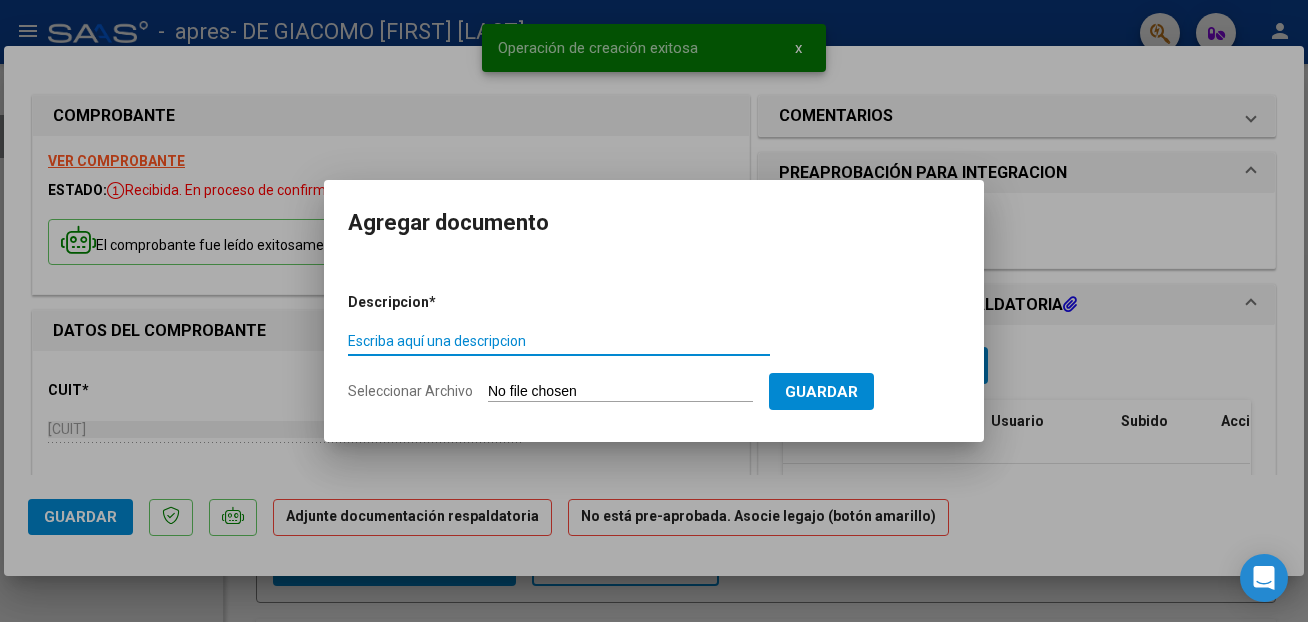 click on "Seleccionar Archivo" at bounding box center [620, 392] 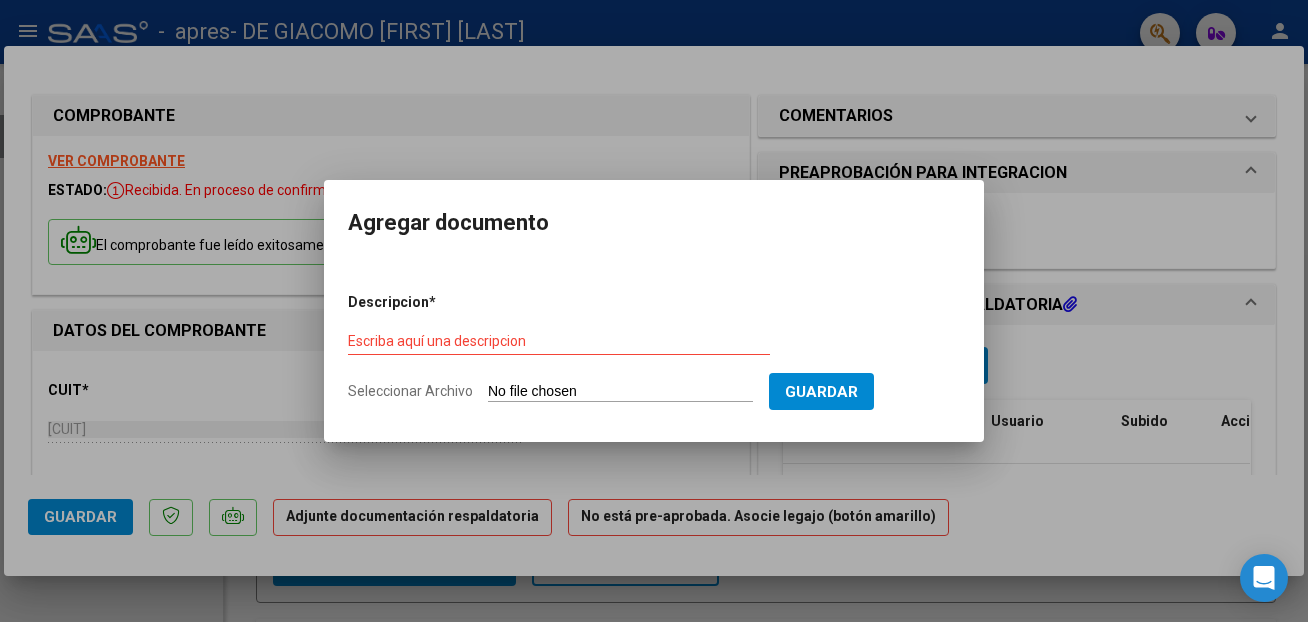 type on "C:\fakepath\informe semestral.pdf" 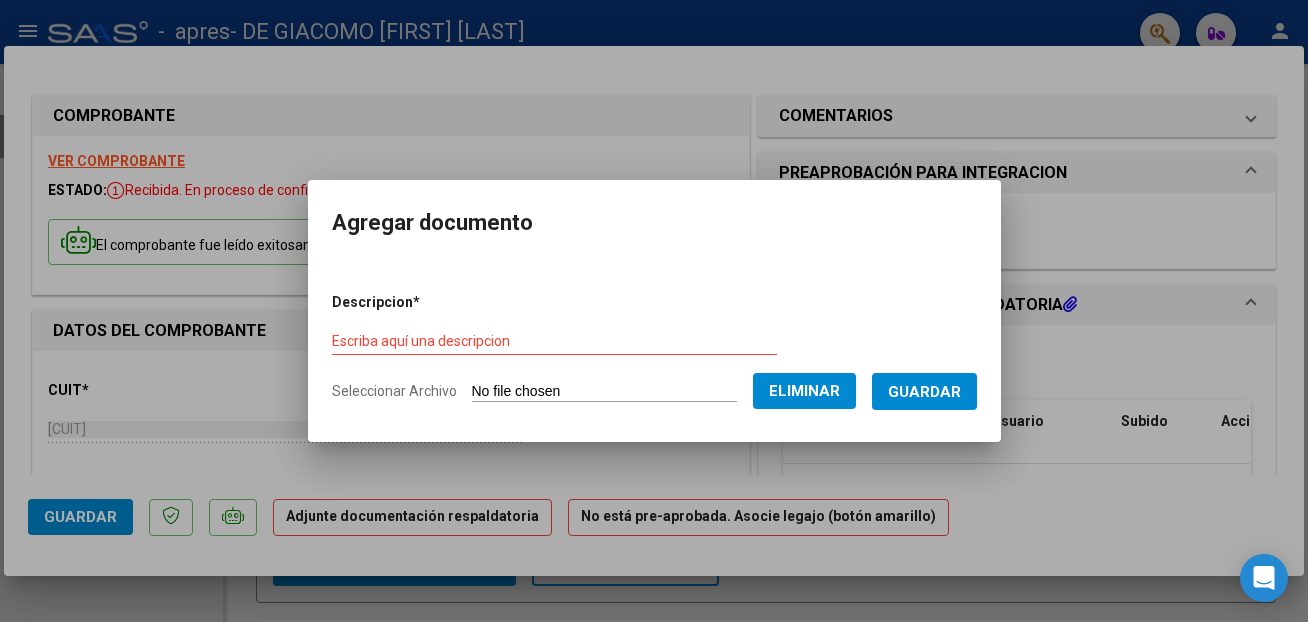 click on "Escriba aquí una descripcion" at bounding box center (554, 341) 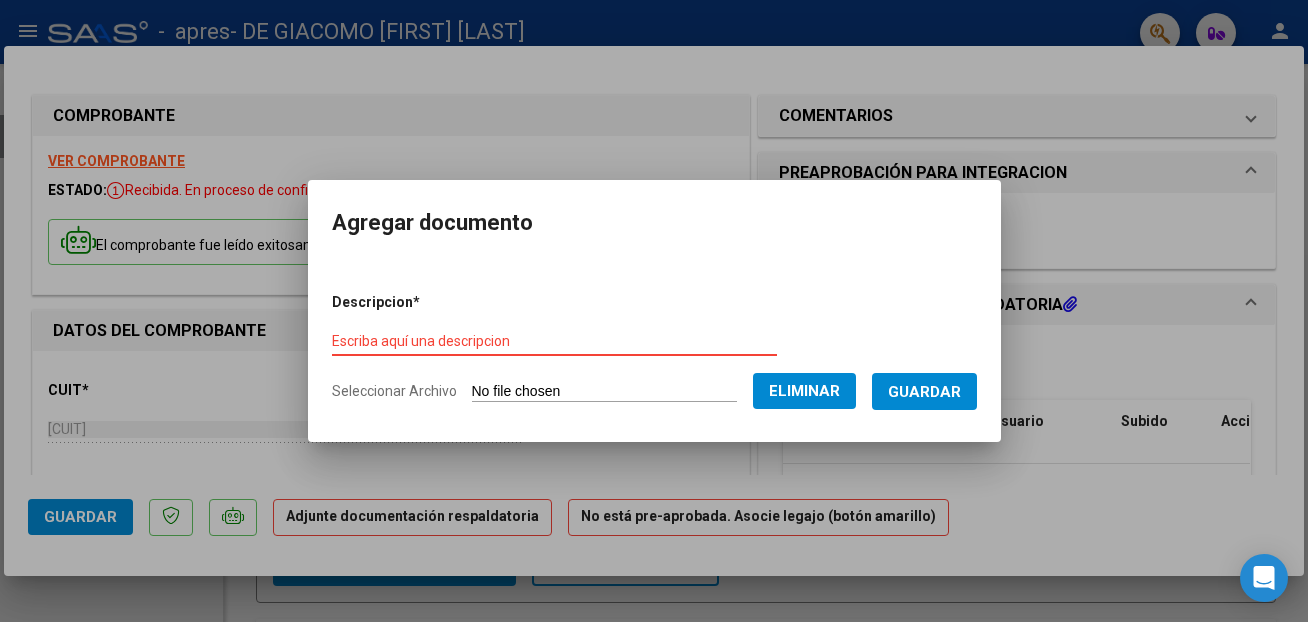 click on "Escriba aquí una descripcion" at bounding box center [554, 341] 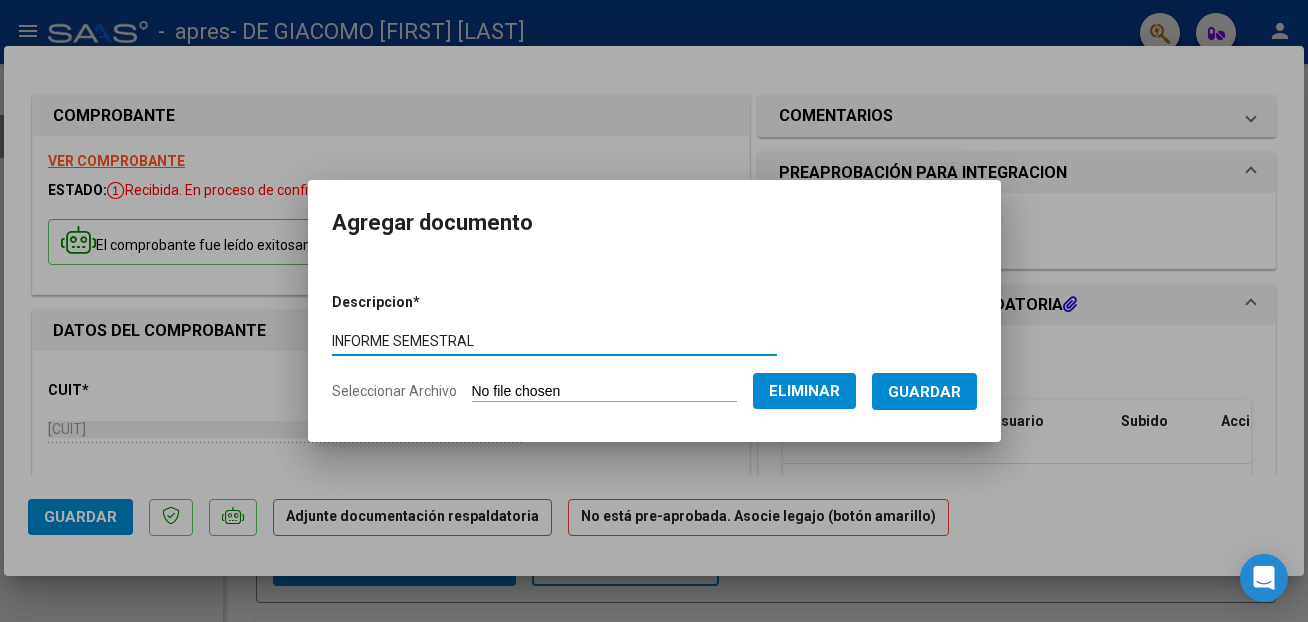 type on "INFORME SEMESTRAL" 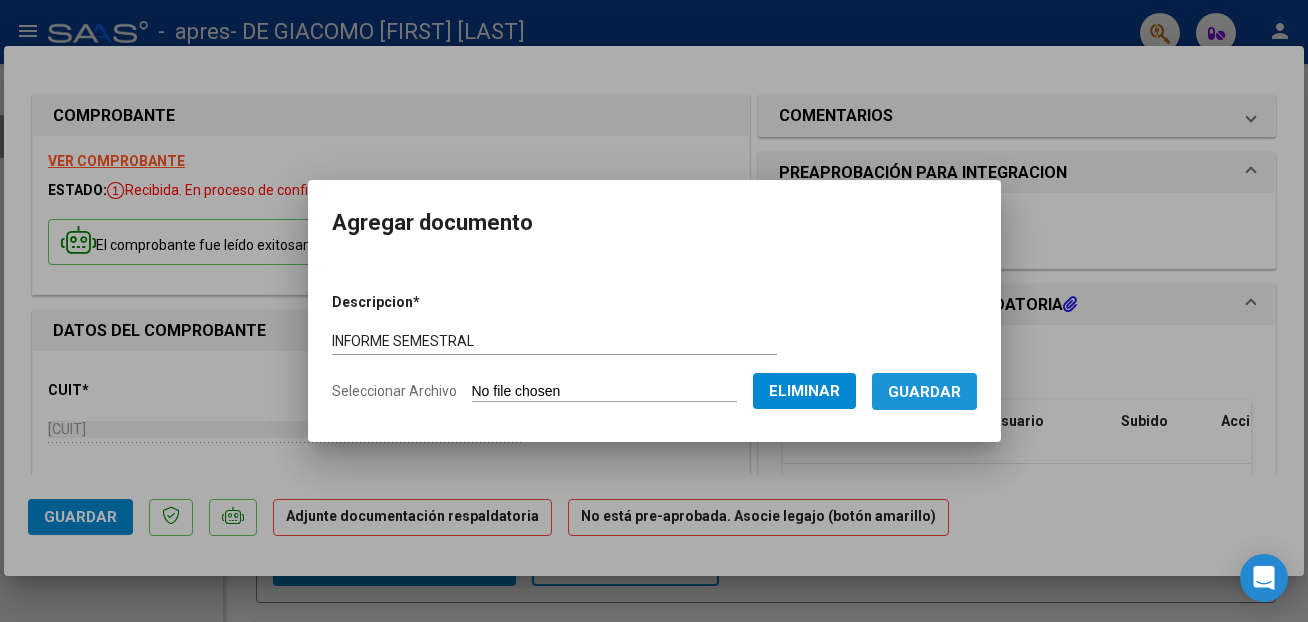 click on "Guardar" at bounding box center [924, 392] 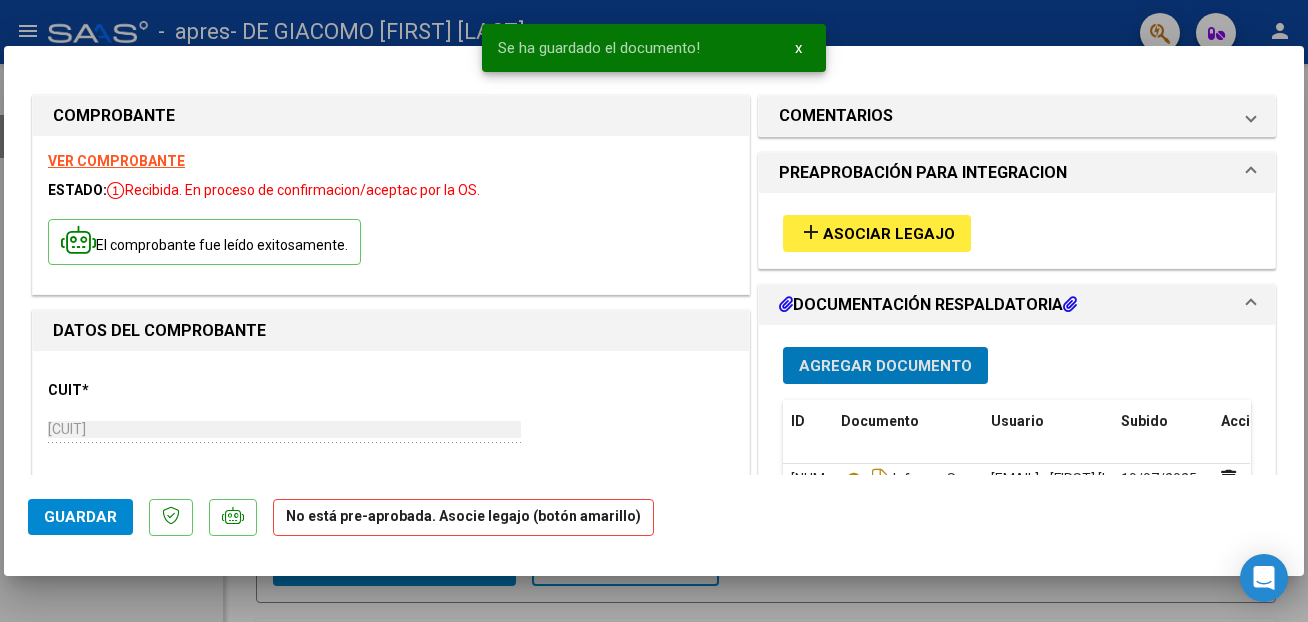 click on "Agregar Documento" at bounding box center [885, 365] 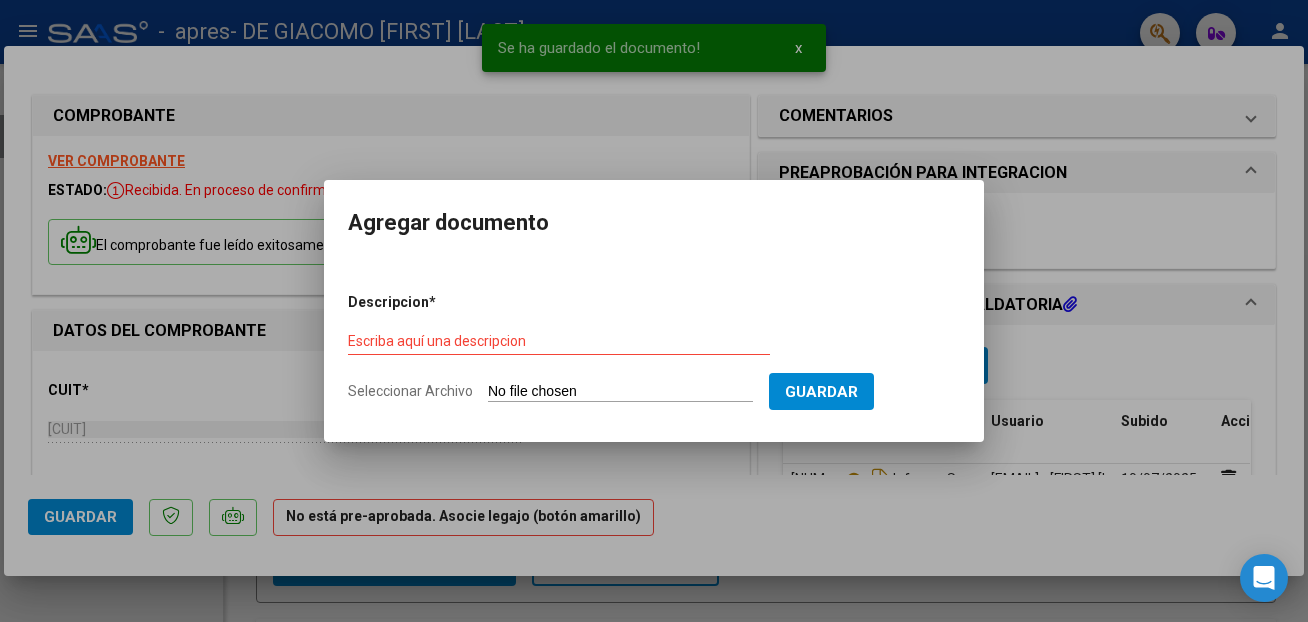 click on "Seleccionar Archivo" at bounding box center [620, 392] 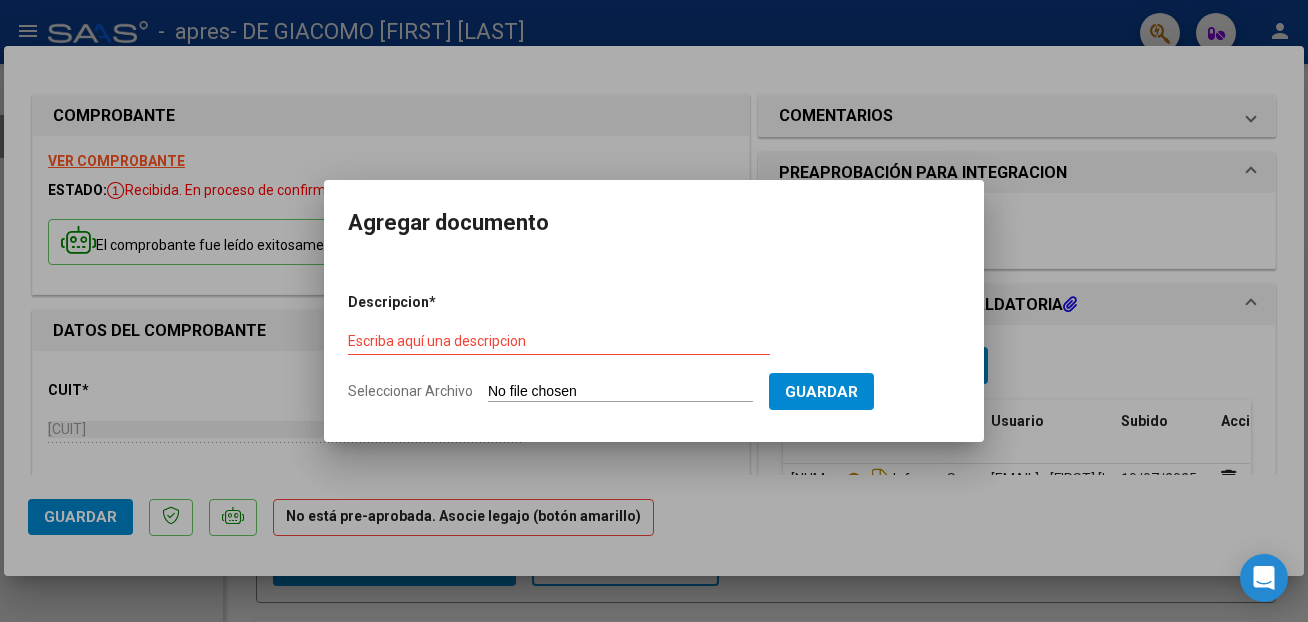 type on "C:\fakepath\planilla asistencia.pdf" 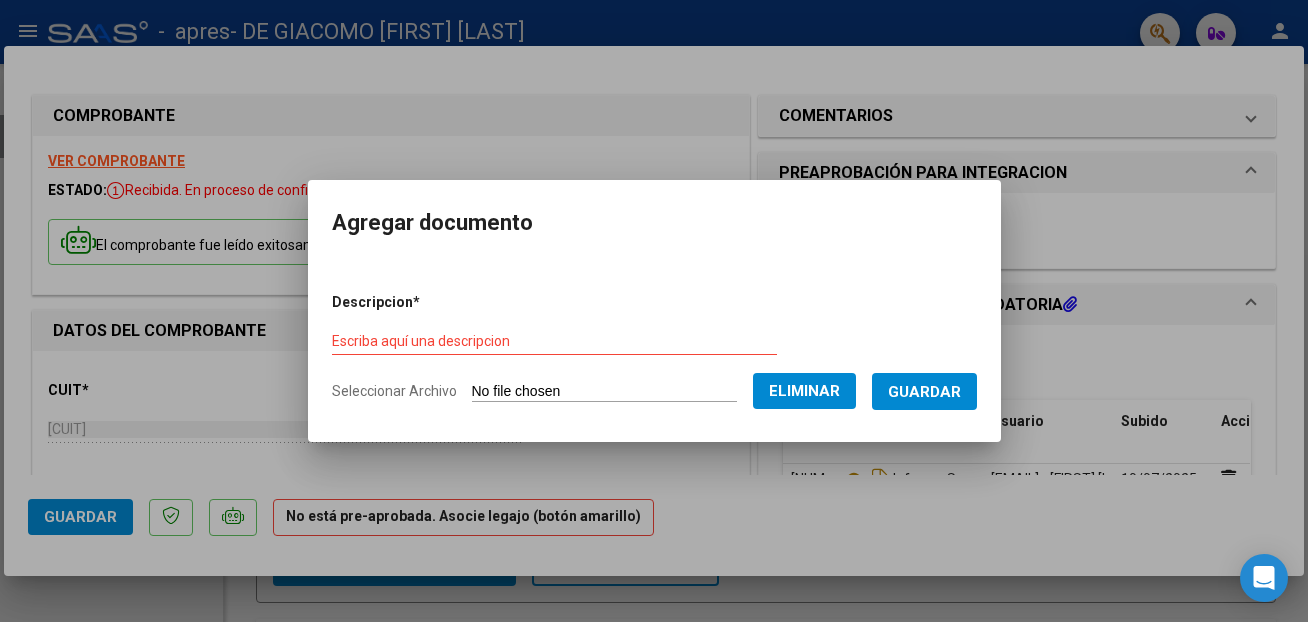 click on "Escriba aquí una descripcion" at bounding box center (554, 341) 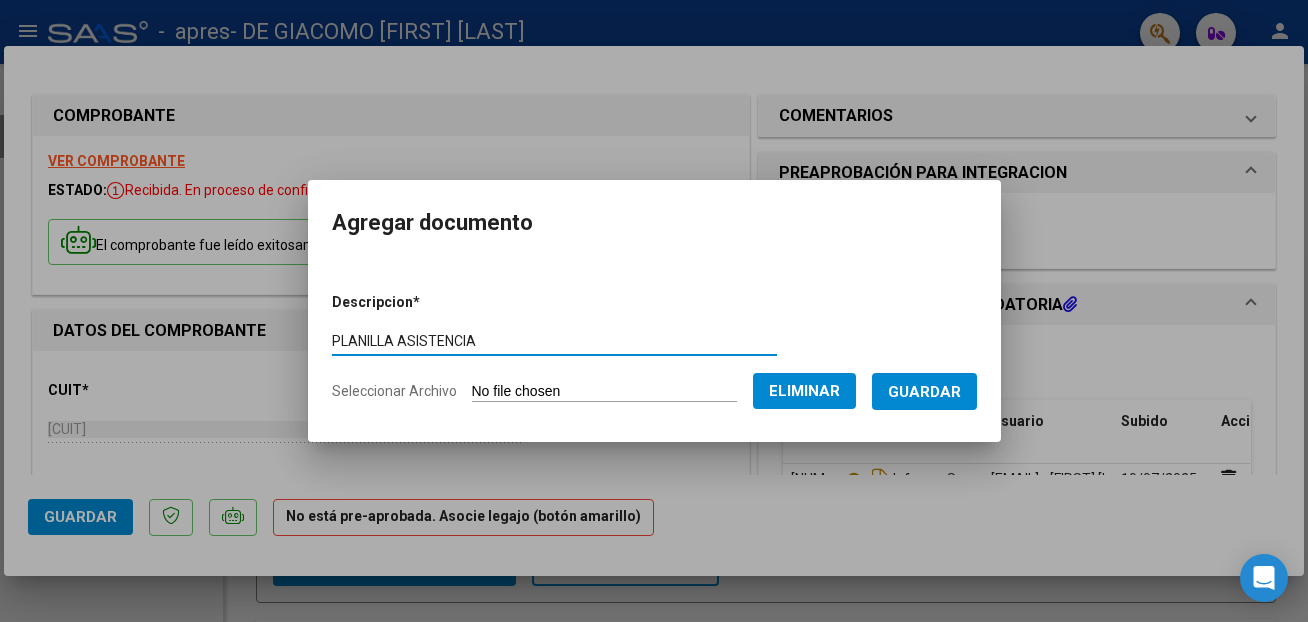 type on "PLANILLA ASISTENCIA" 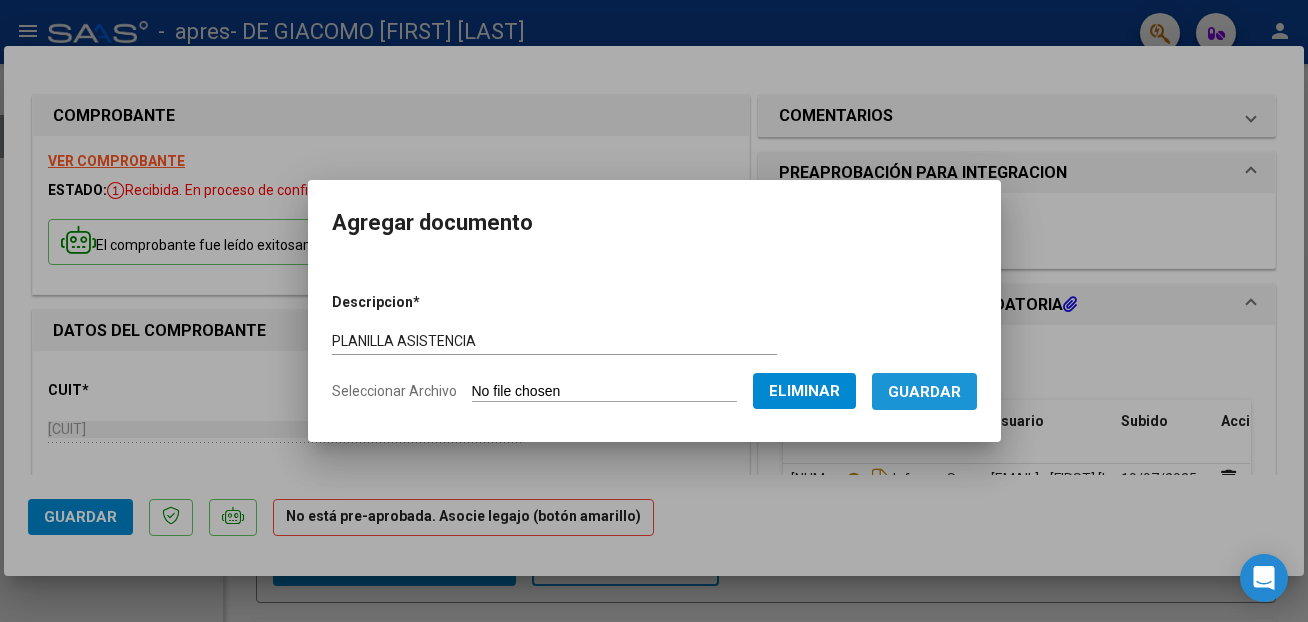 click on "Guardar" at bounding box center [924, 391] 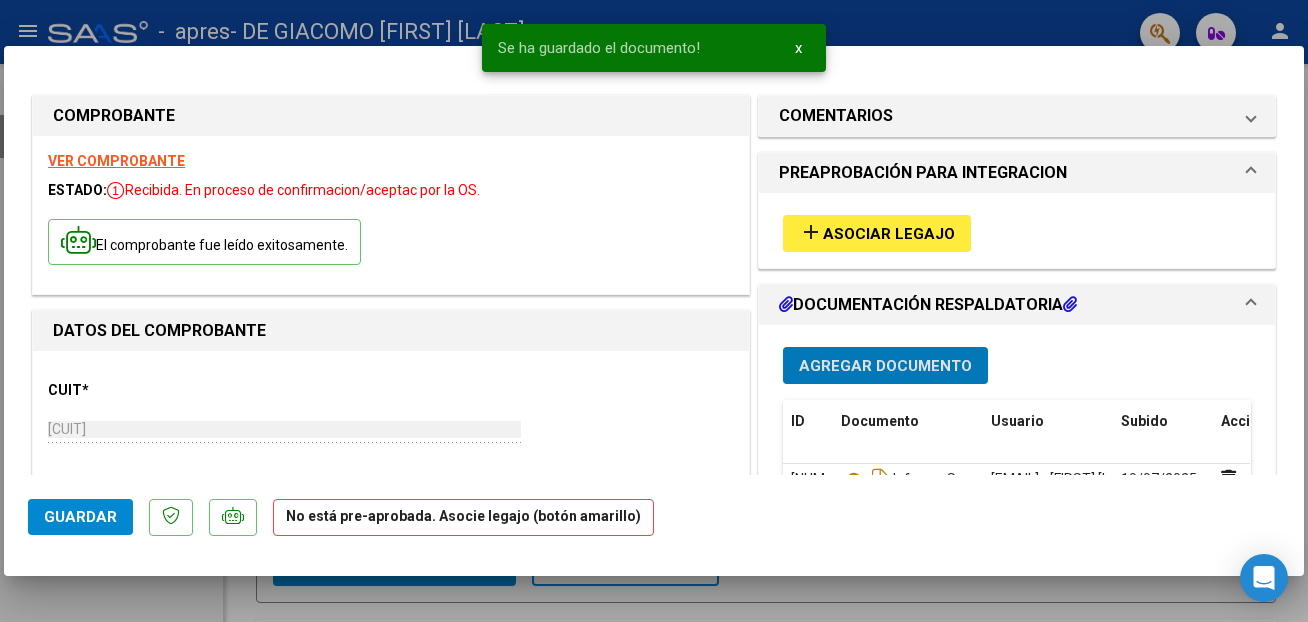 click on "Asociar Legajo" at bounding box center (889, 234) 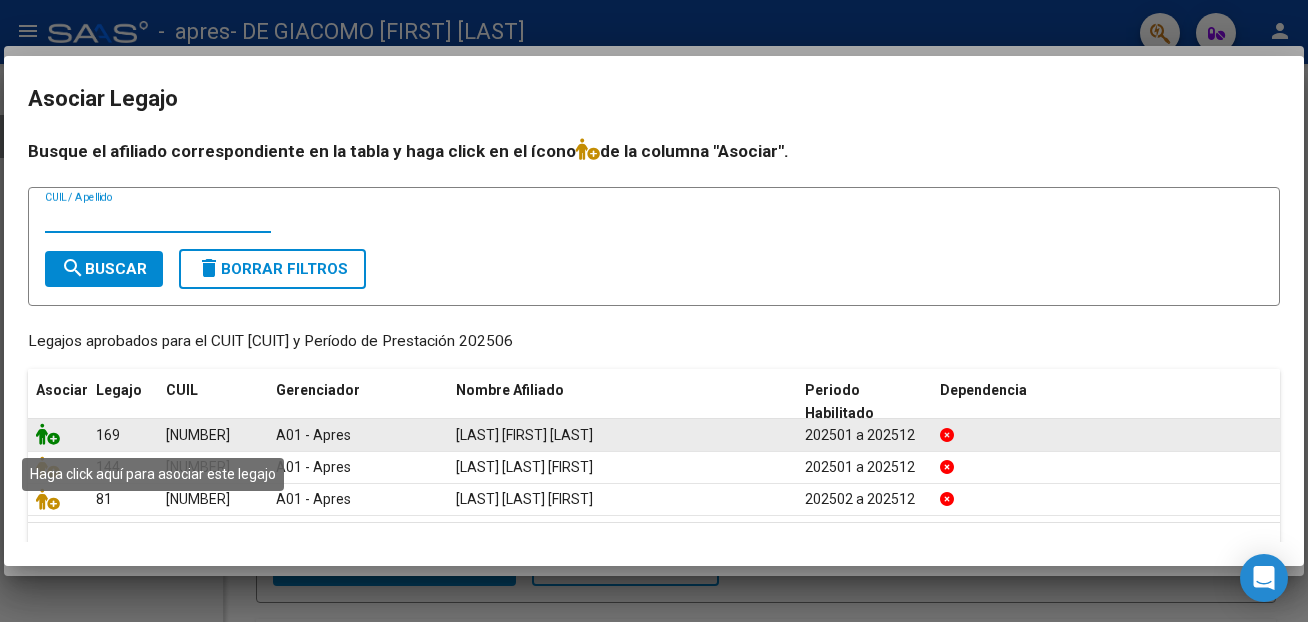 click 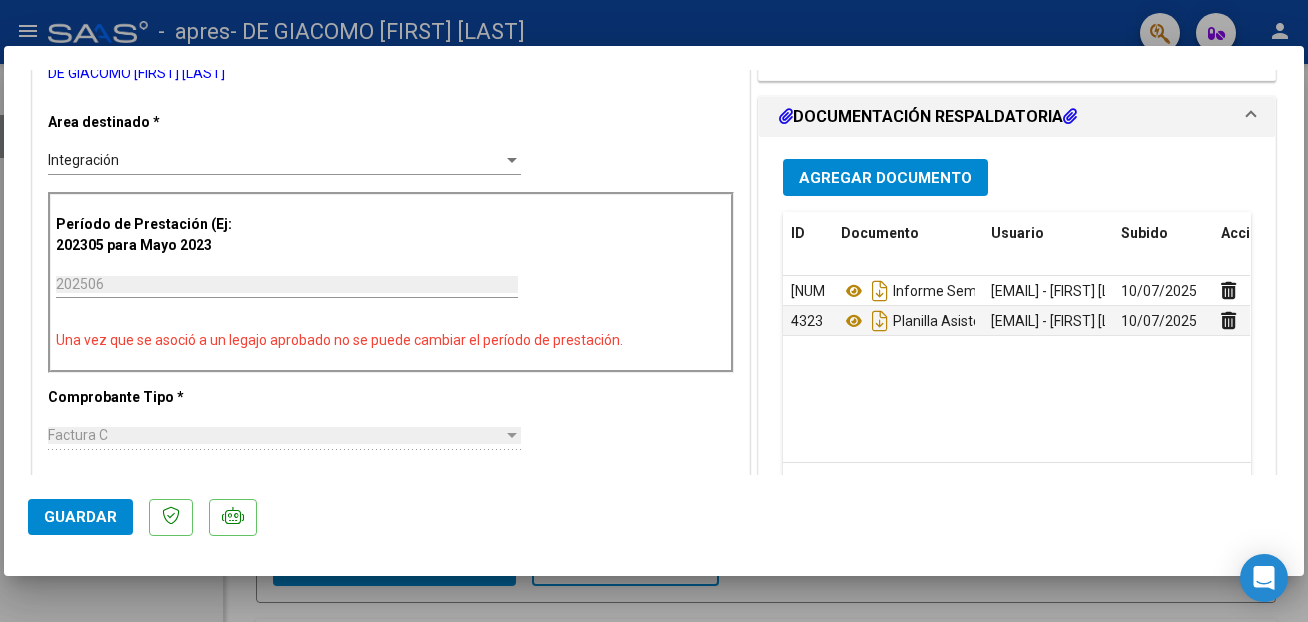 scroll, scrollTop: 510, scrollLeft: 0, axis: vertical 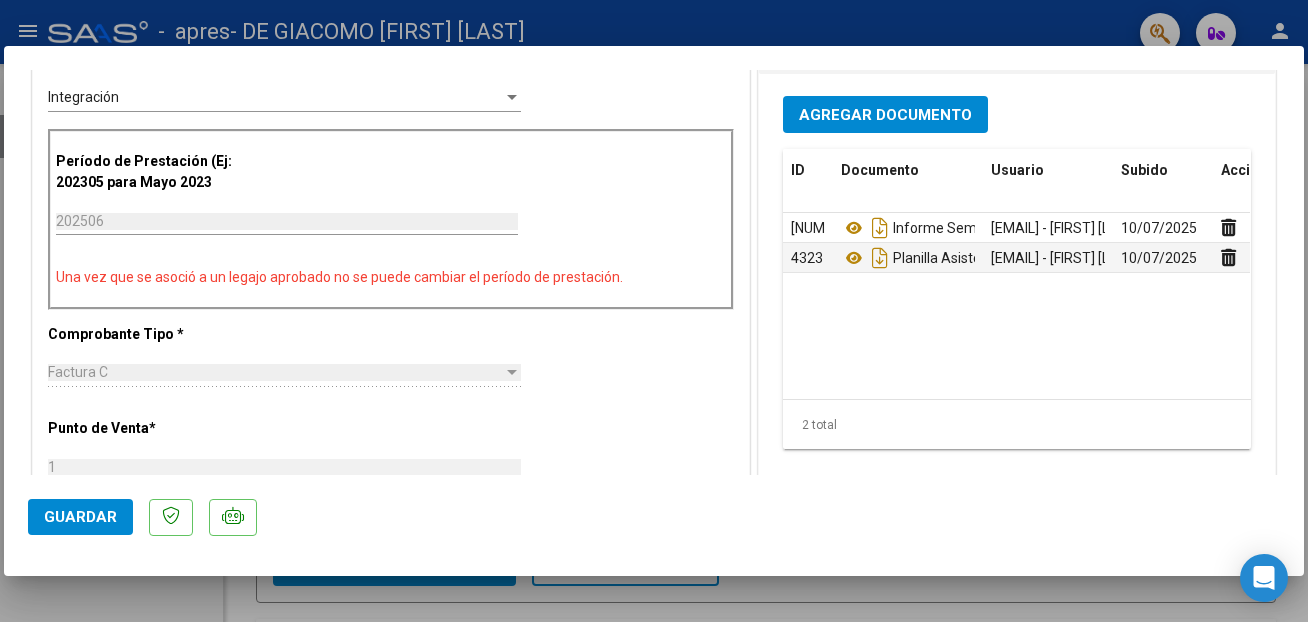 click on "Guardar" 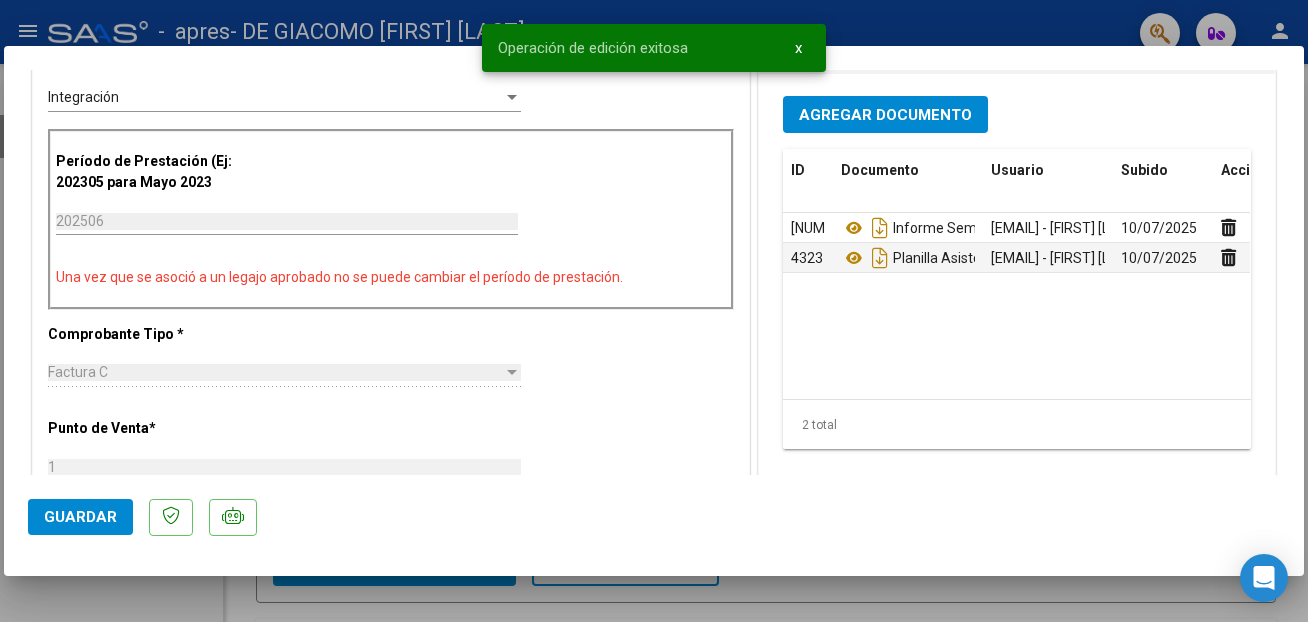 click on "x" at bounding box center (798, 48) 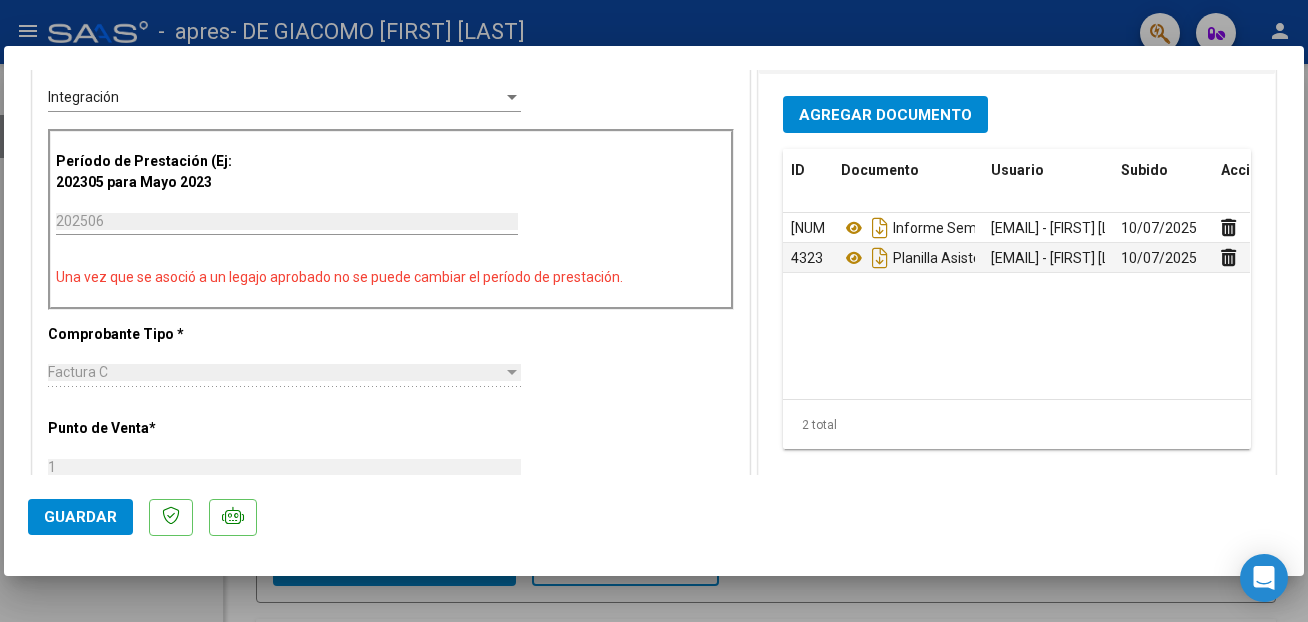 click at bounding box center [654, 311] 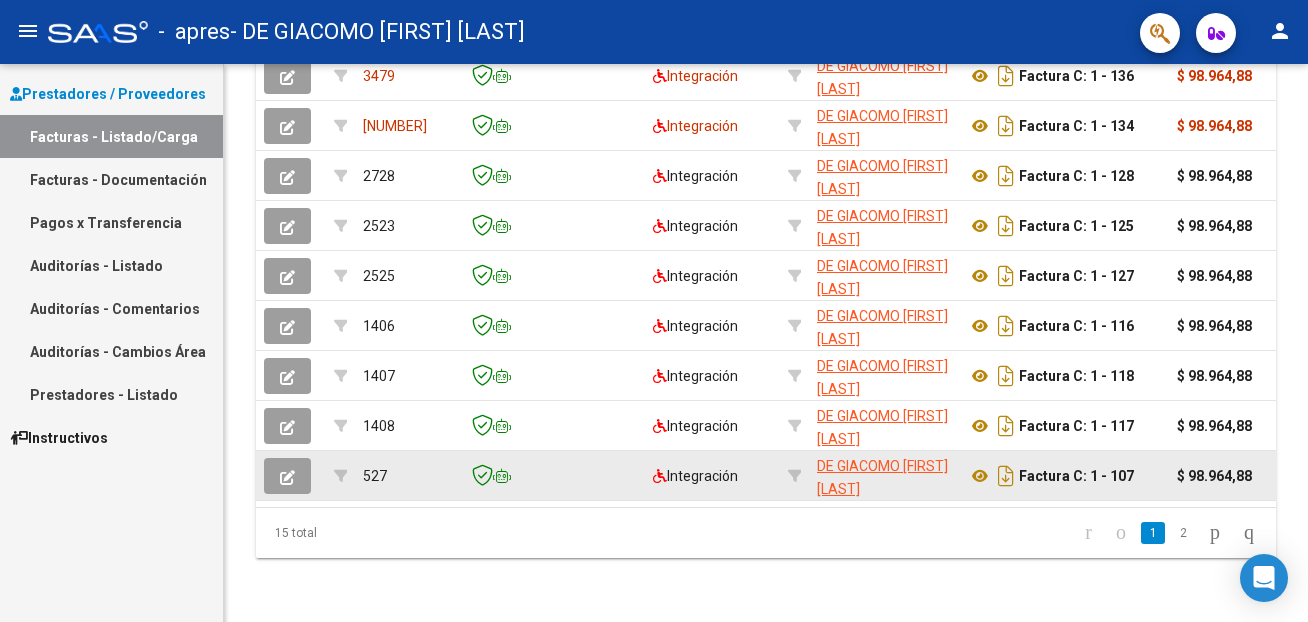 scroll, scrollTop: 0, scrollLeft: 0, axis: both 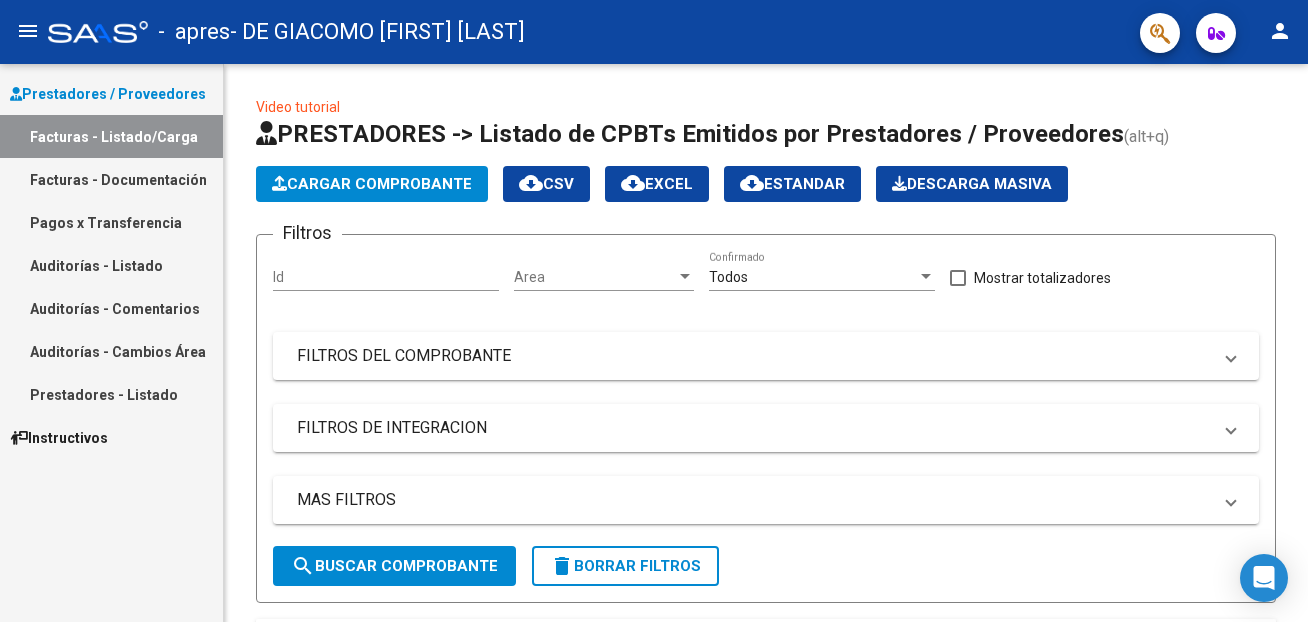 click on "Pagos x Transferencia" at bounding box center [111, 222] 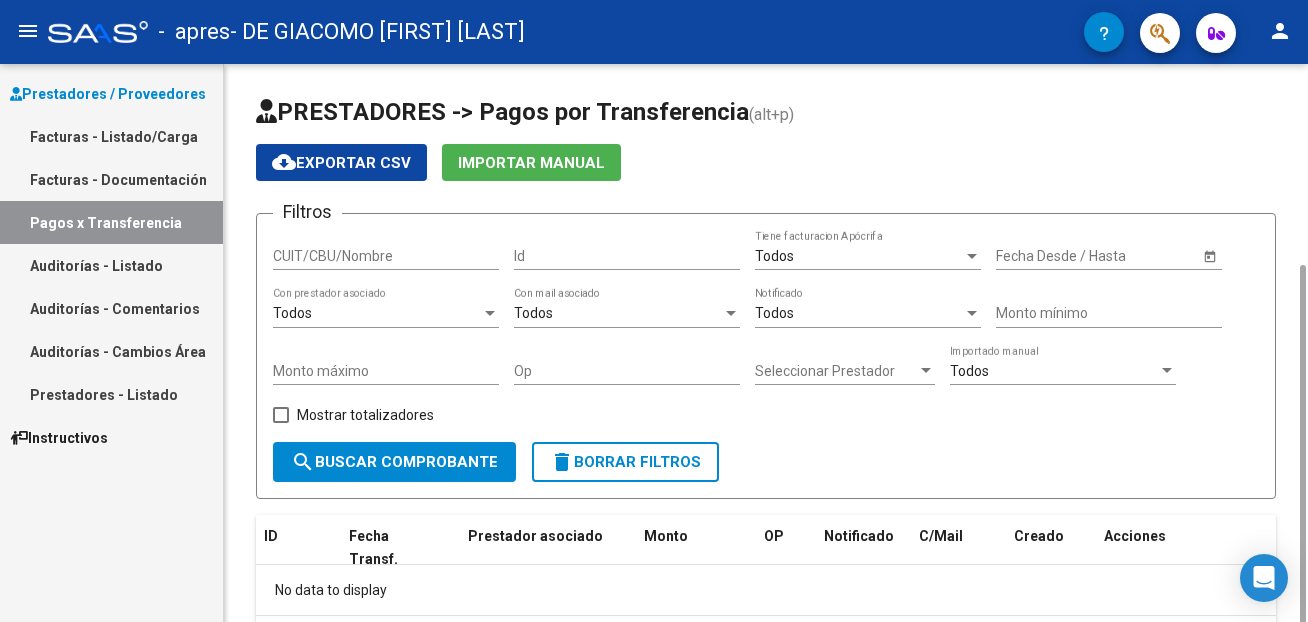 scroll, scrollTop: 109, scrollLeft: 0, axis: vertical 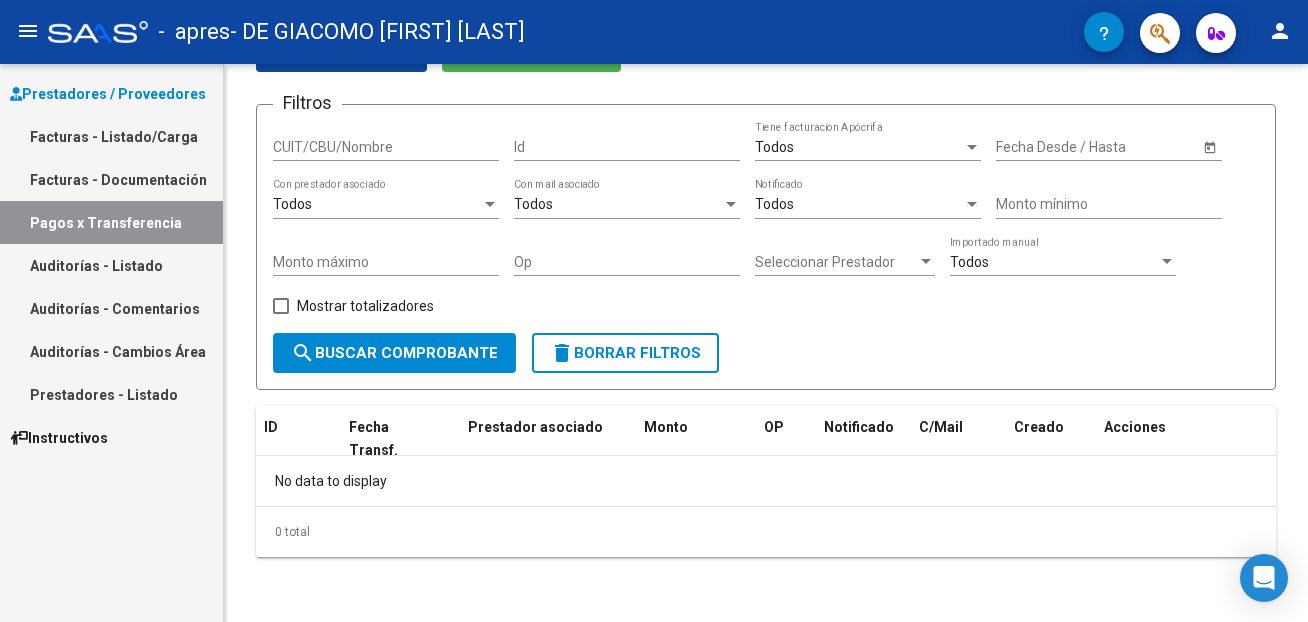 click on "Facturas - Documentación" at bounding box center (111, 179) 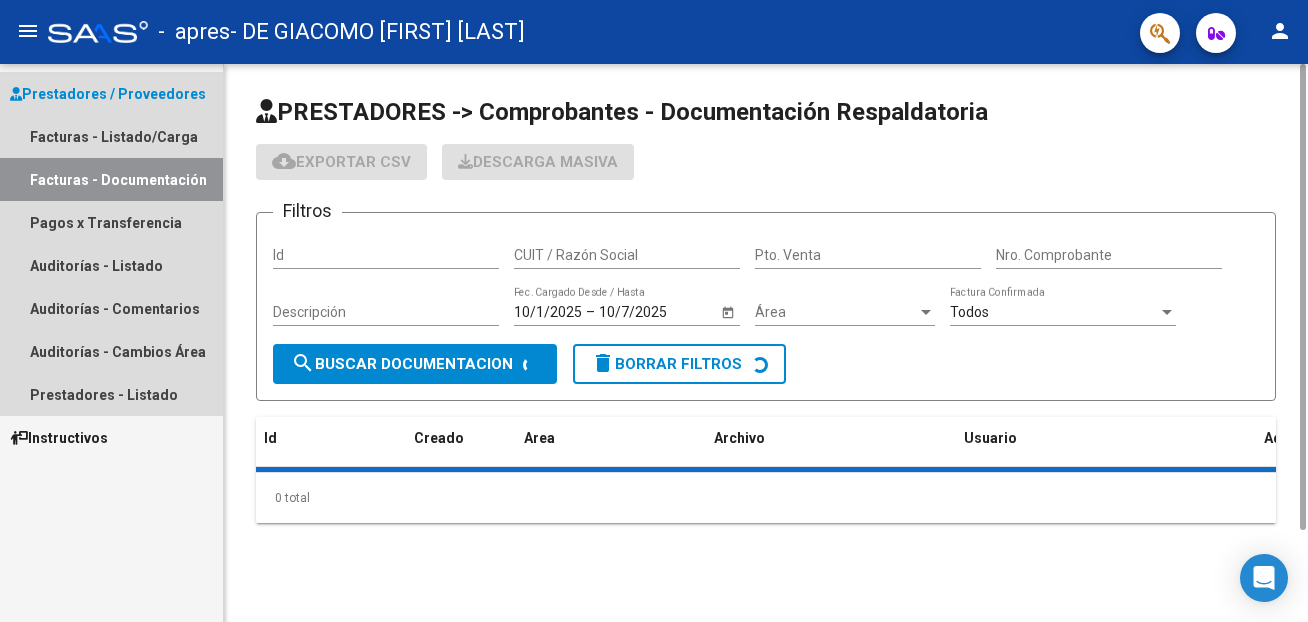scroll, scrollTop: 0, scrollLeft: 0, axis: both 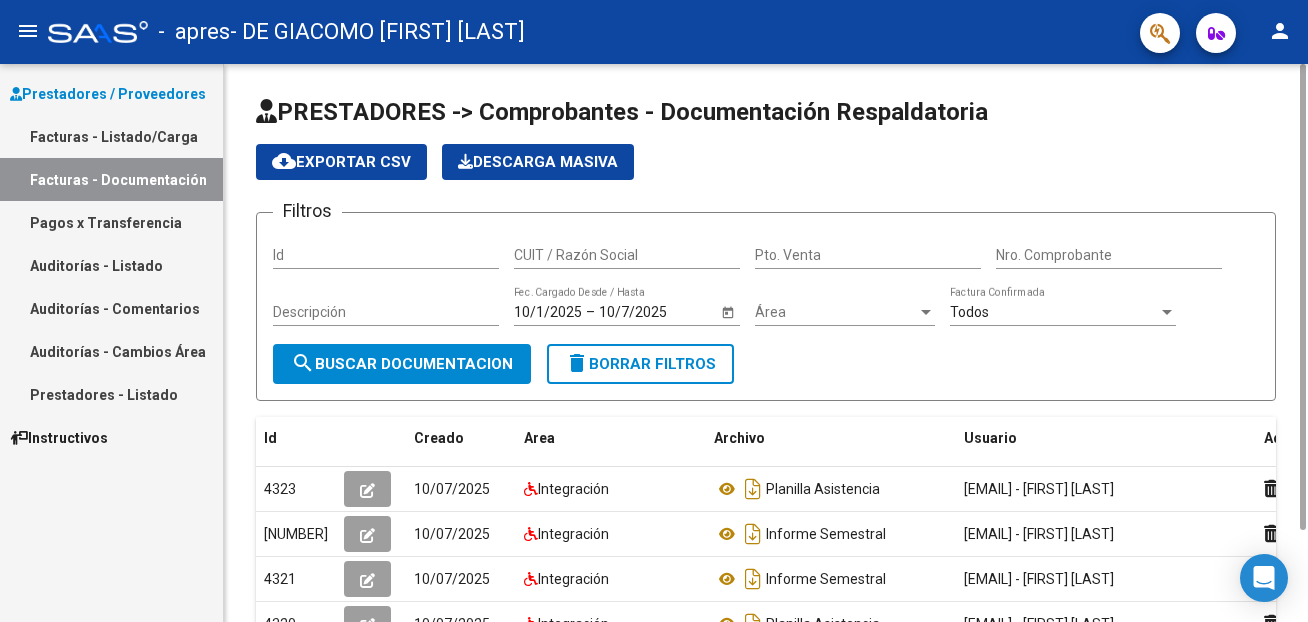click on "Pagos x Transferencia" at bounding box center (111, 222) 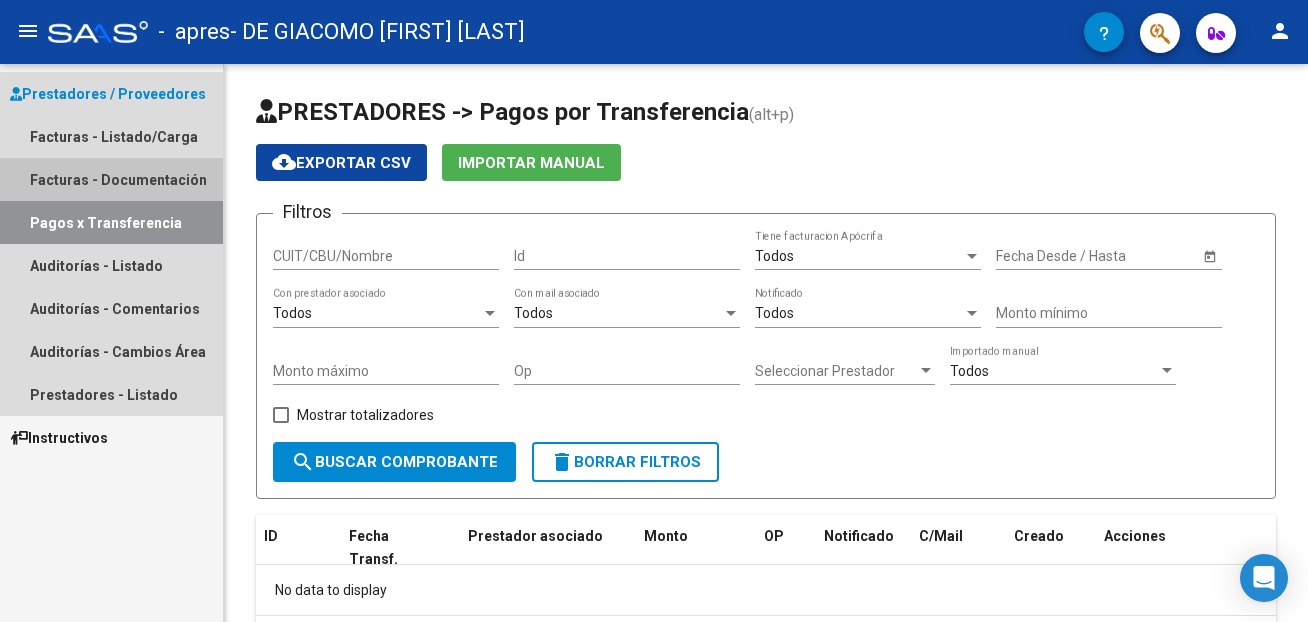 click on "Facturas - Documentación" at bounding box center [111, 179] 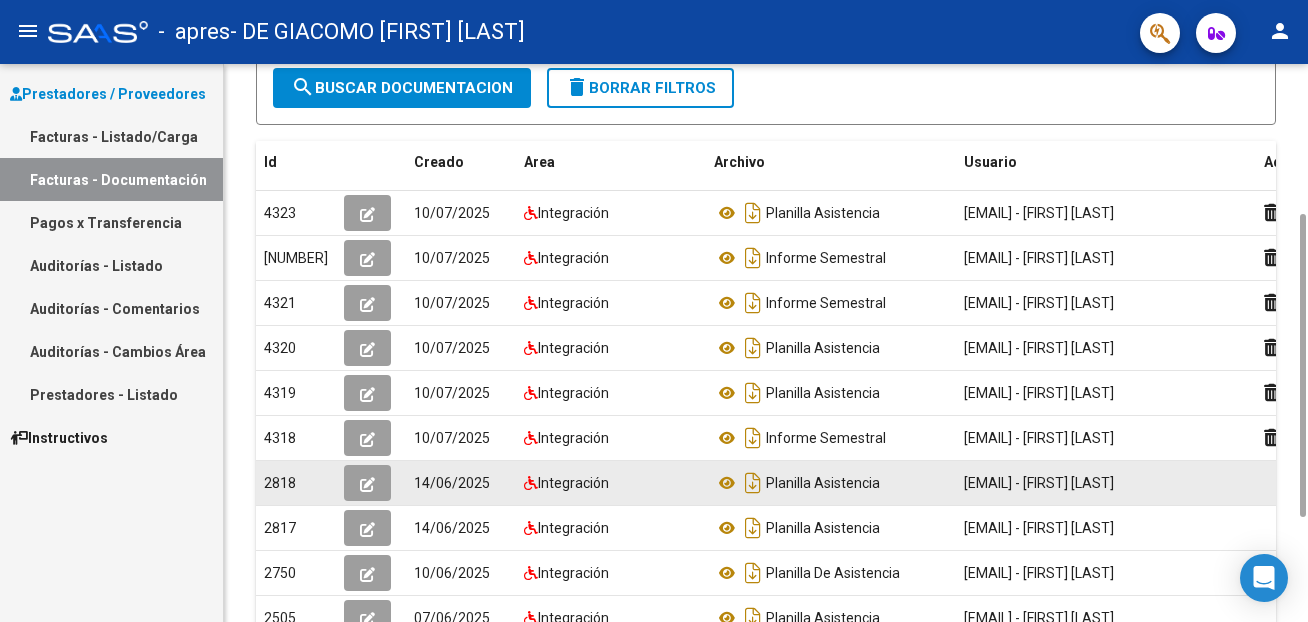 scroll, scrollTop: 467, scrollLeft: 0, axis: vertical 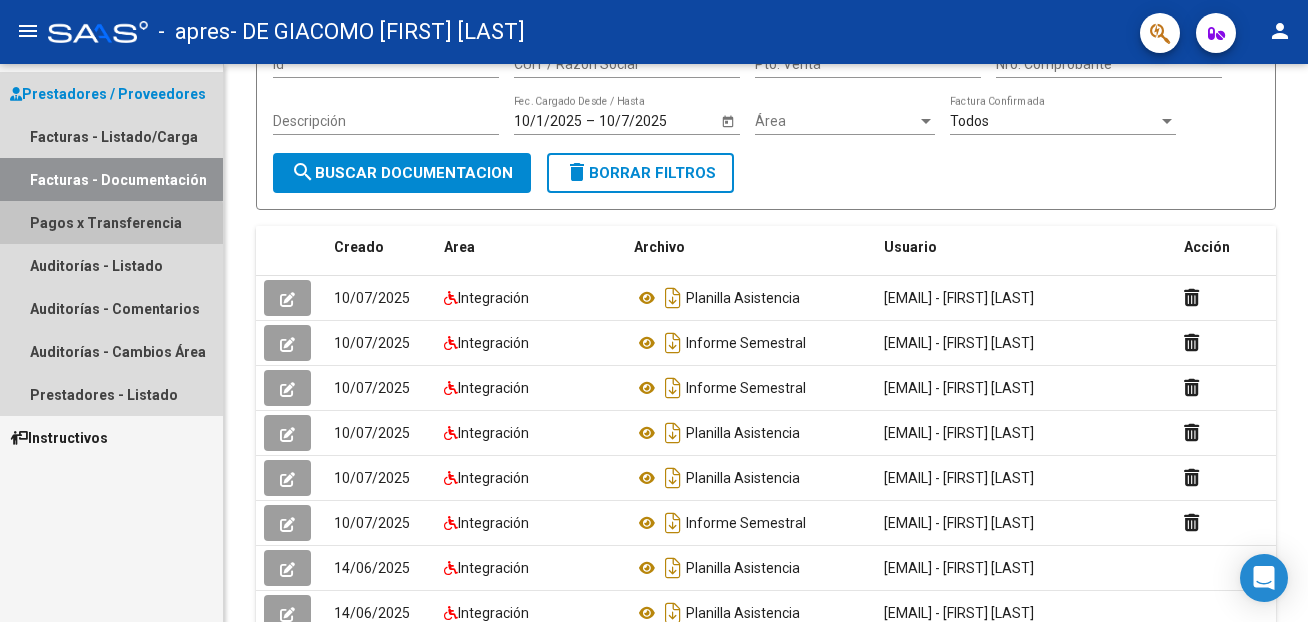 click on "Pagos x Transferencia" at bounding box center (111, 222) 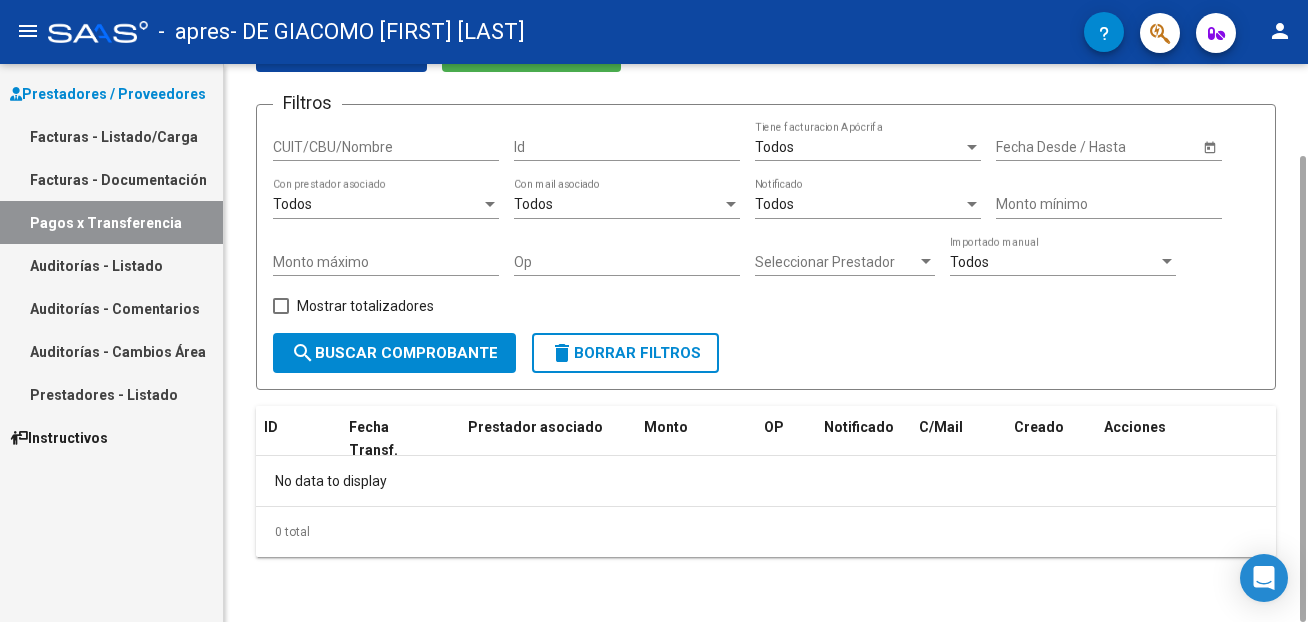 scroll, scrollTop: 0, scrollLeft: 0, axis: both 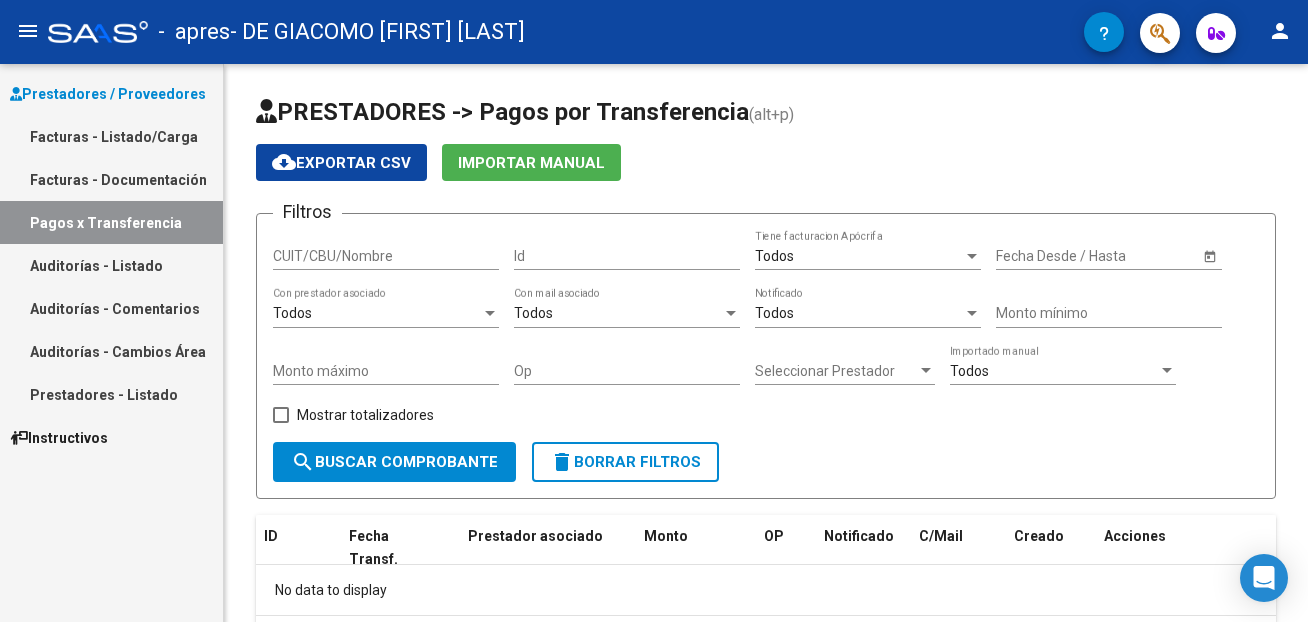 click on "Facturas - Documentación" at bounding box center [111, 179] 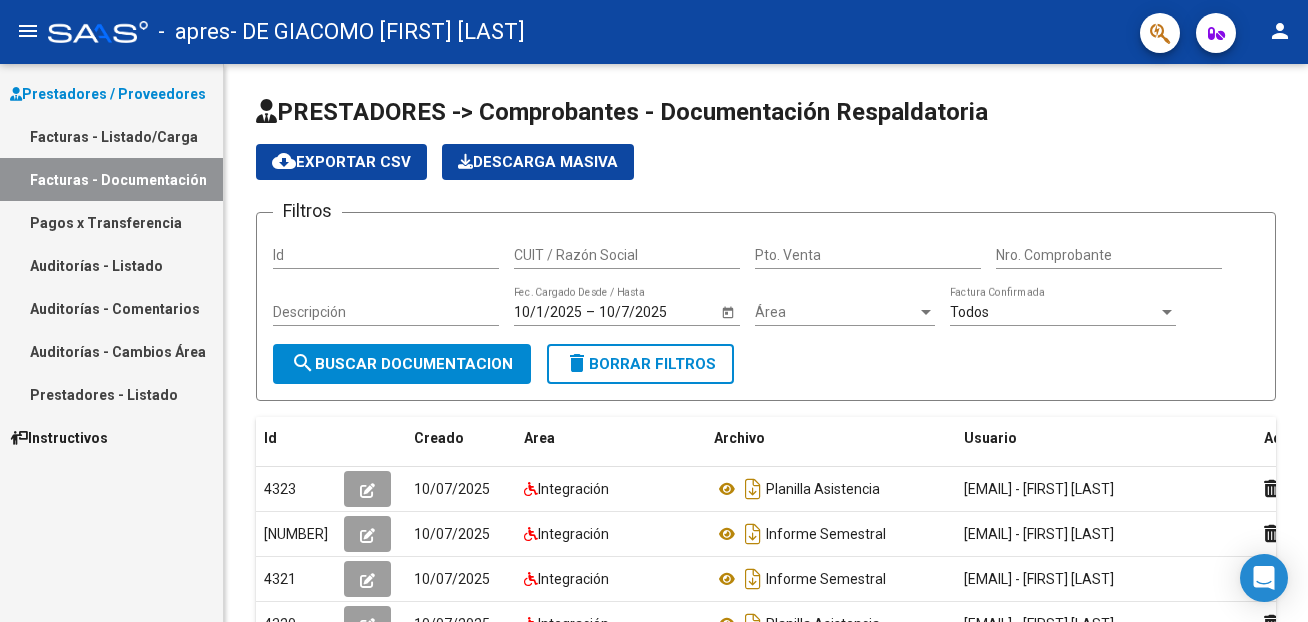 scroll, scrollTop: 467, scrollLeft: 0, axis: vertical 